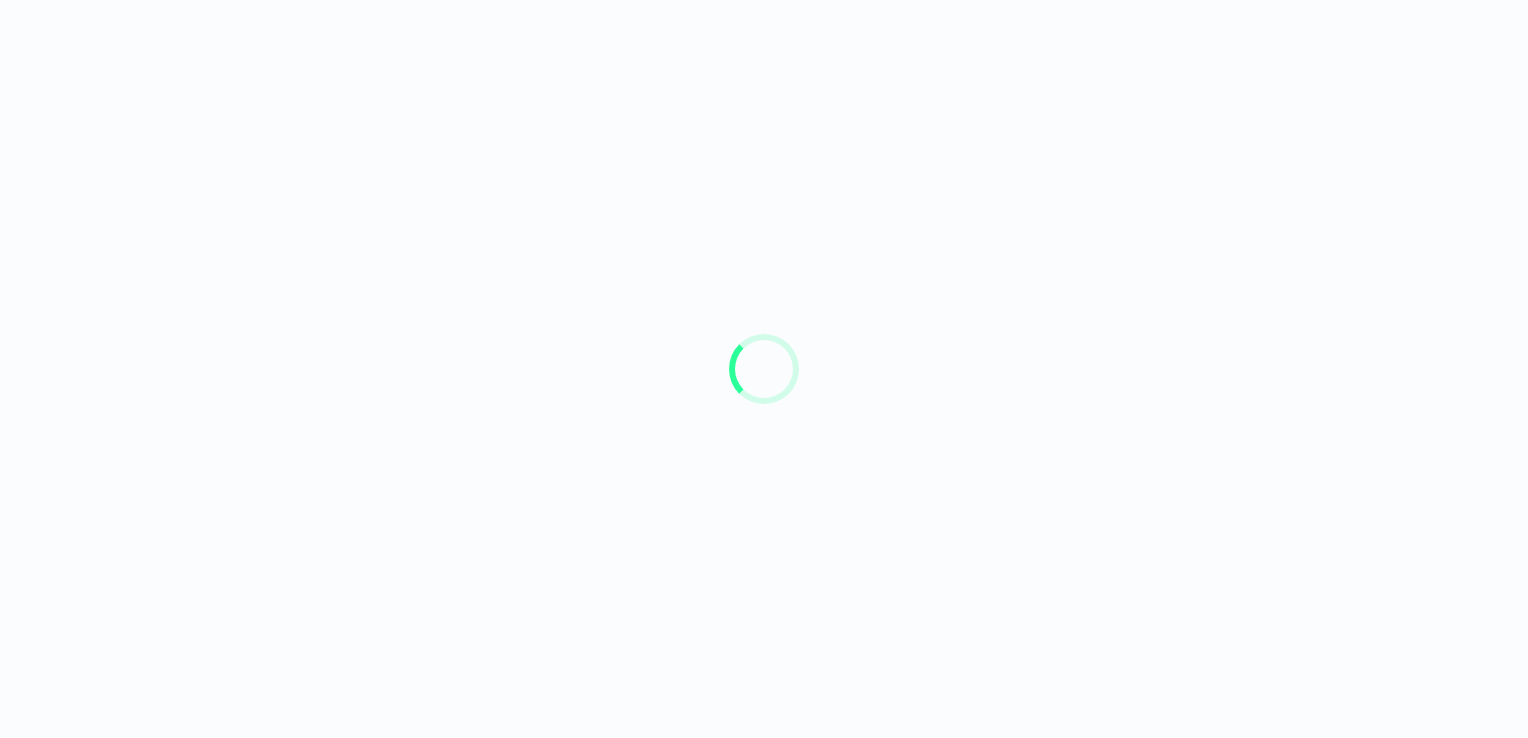 scroll, scrollTop: 0, scrollLeft: 0, axis: both 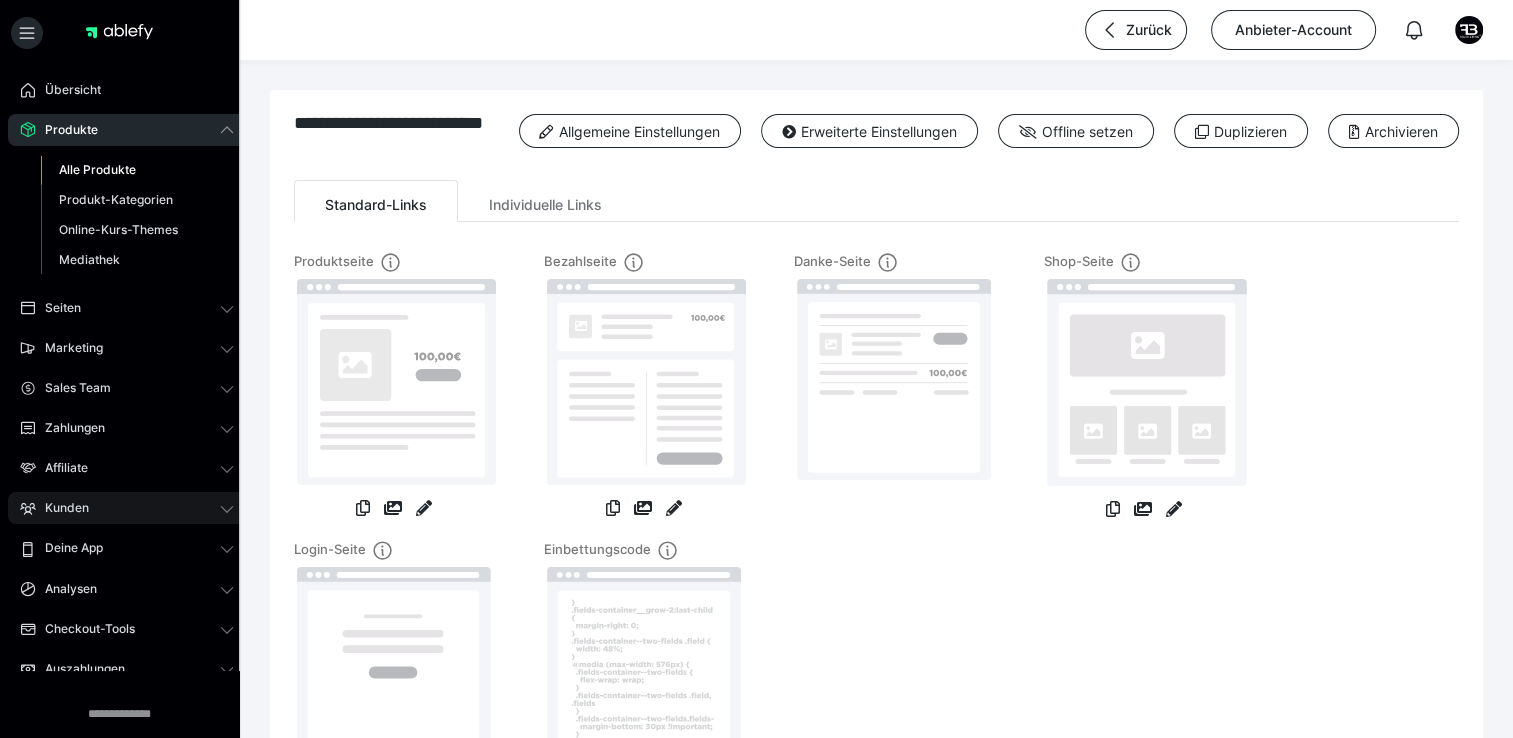 click on "Kunden" at bounding box center (127, 508) 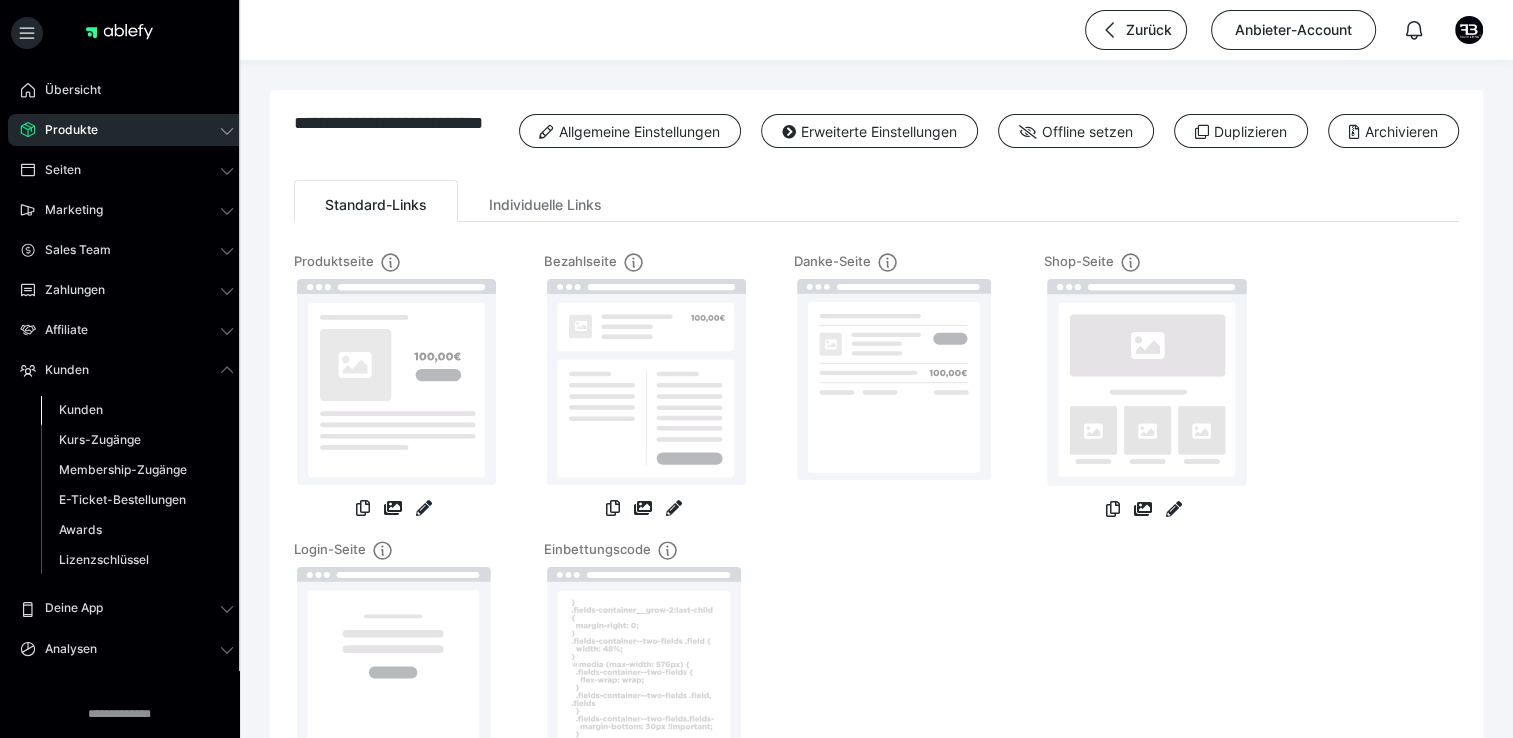 click on "Kunden" at bounding box center (81, 409) 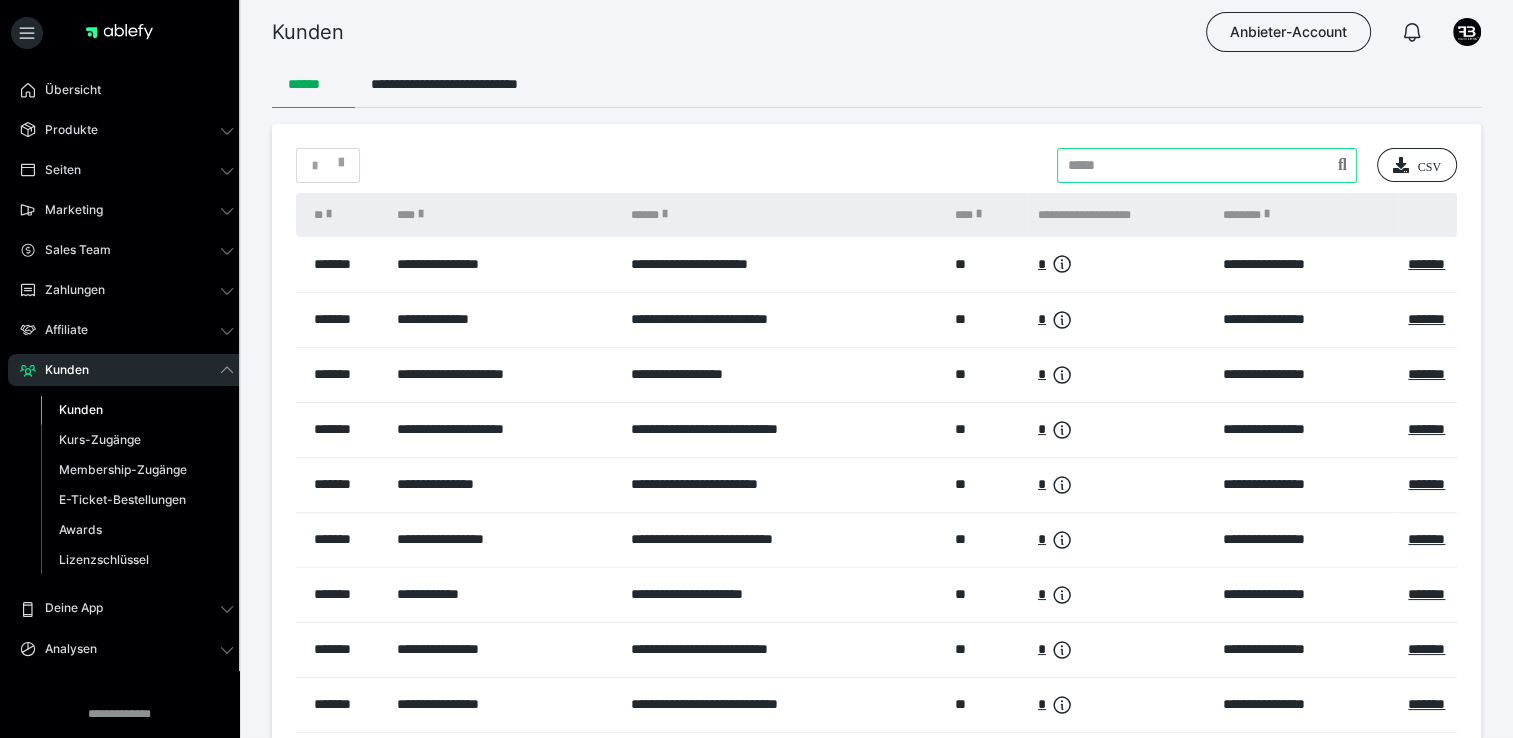 click at bounding box center (1207, 165) 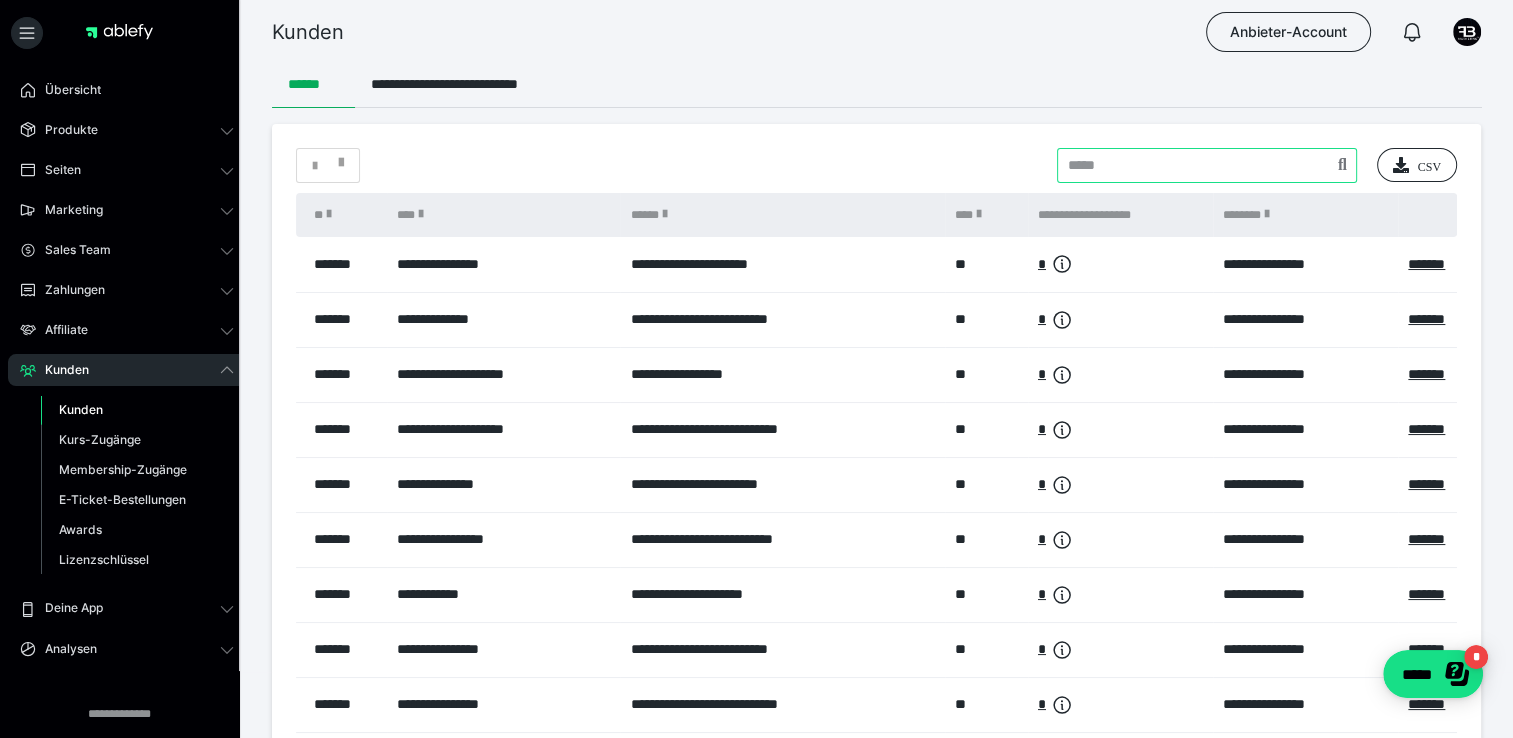 scroll, scrollTop: 0, scrollLeft: 0, axis: both 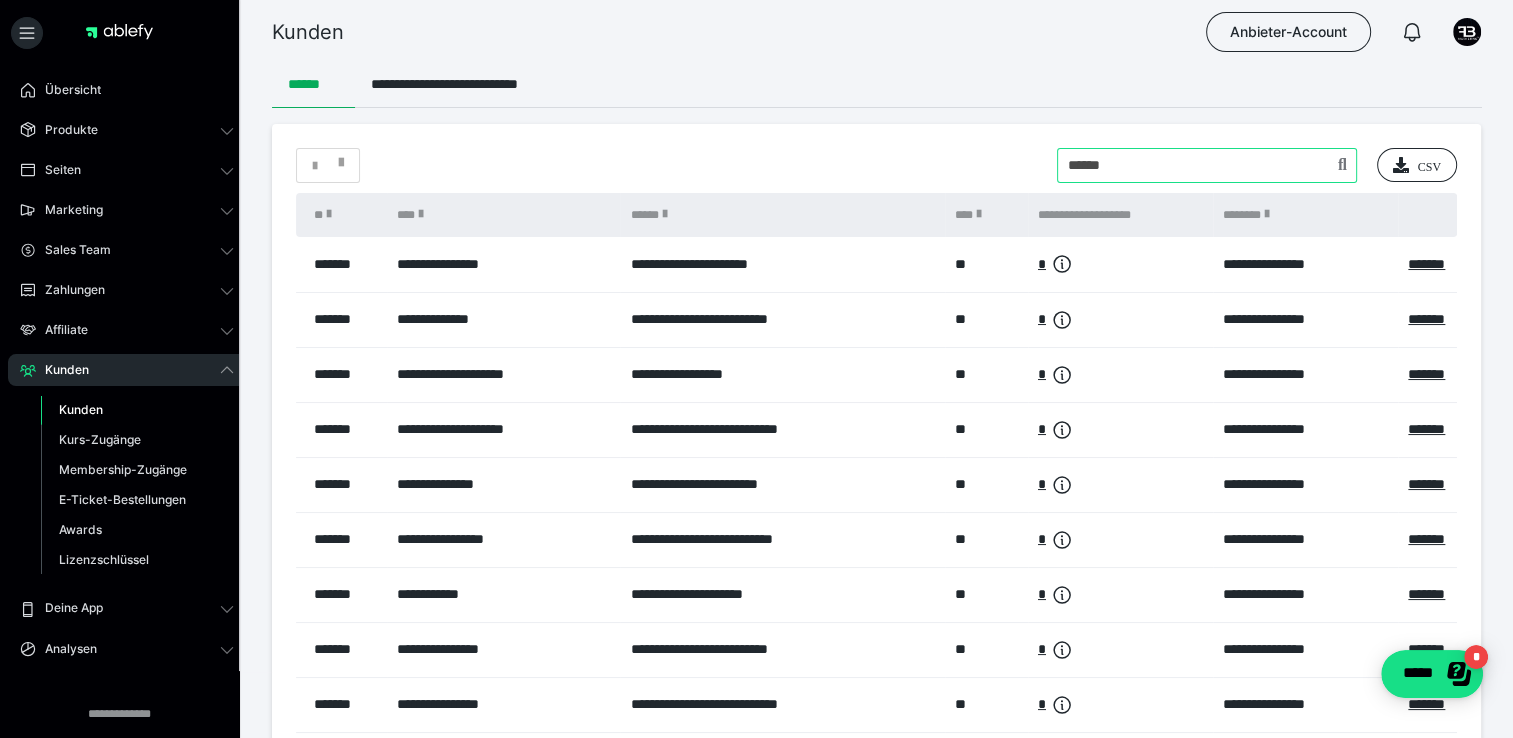 type on "******" 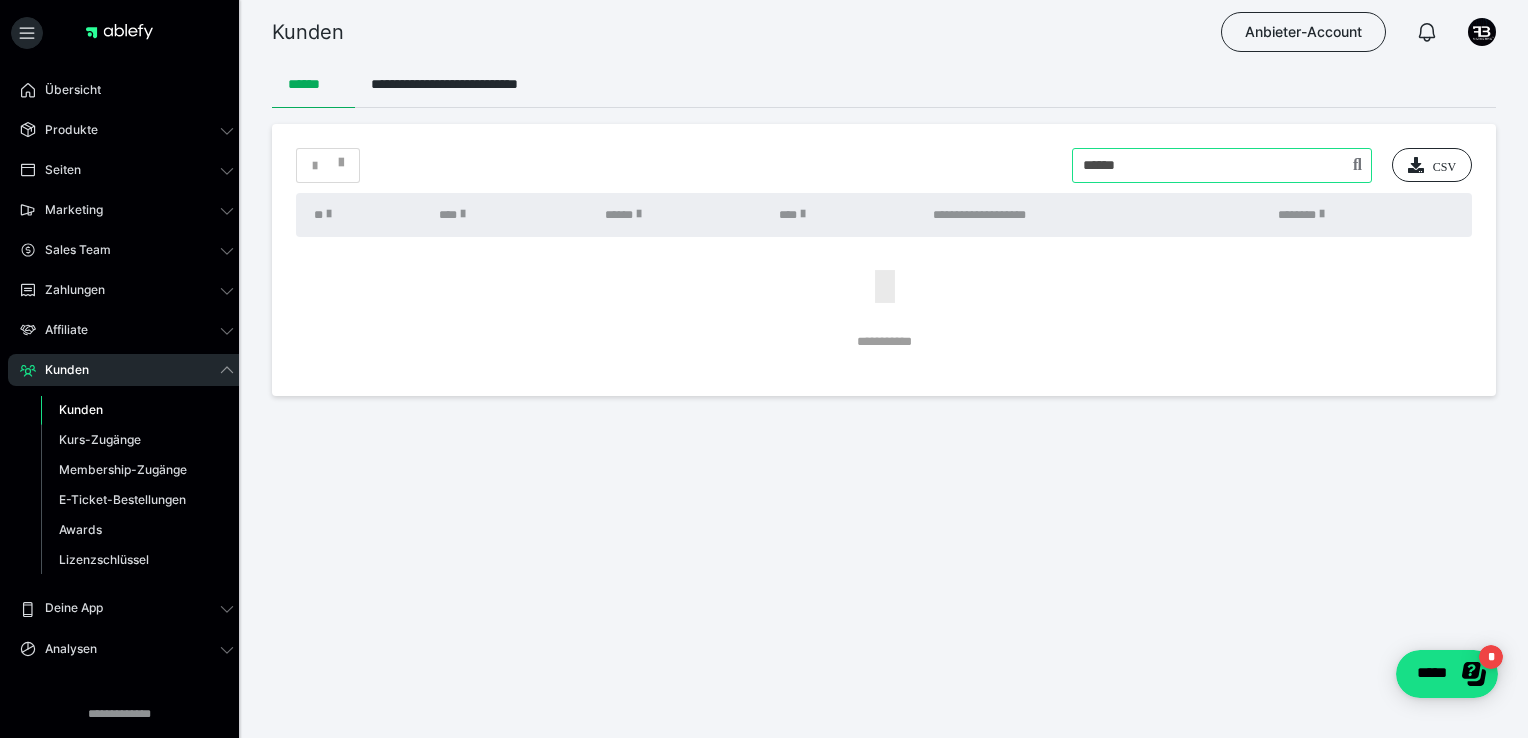 drag, startPoint x: 1138, startPoint y: 180, endPoint x: 1071, endPoint y: 188, distance: 67.47592 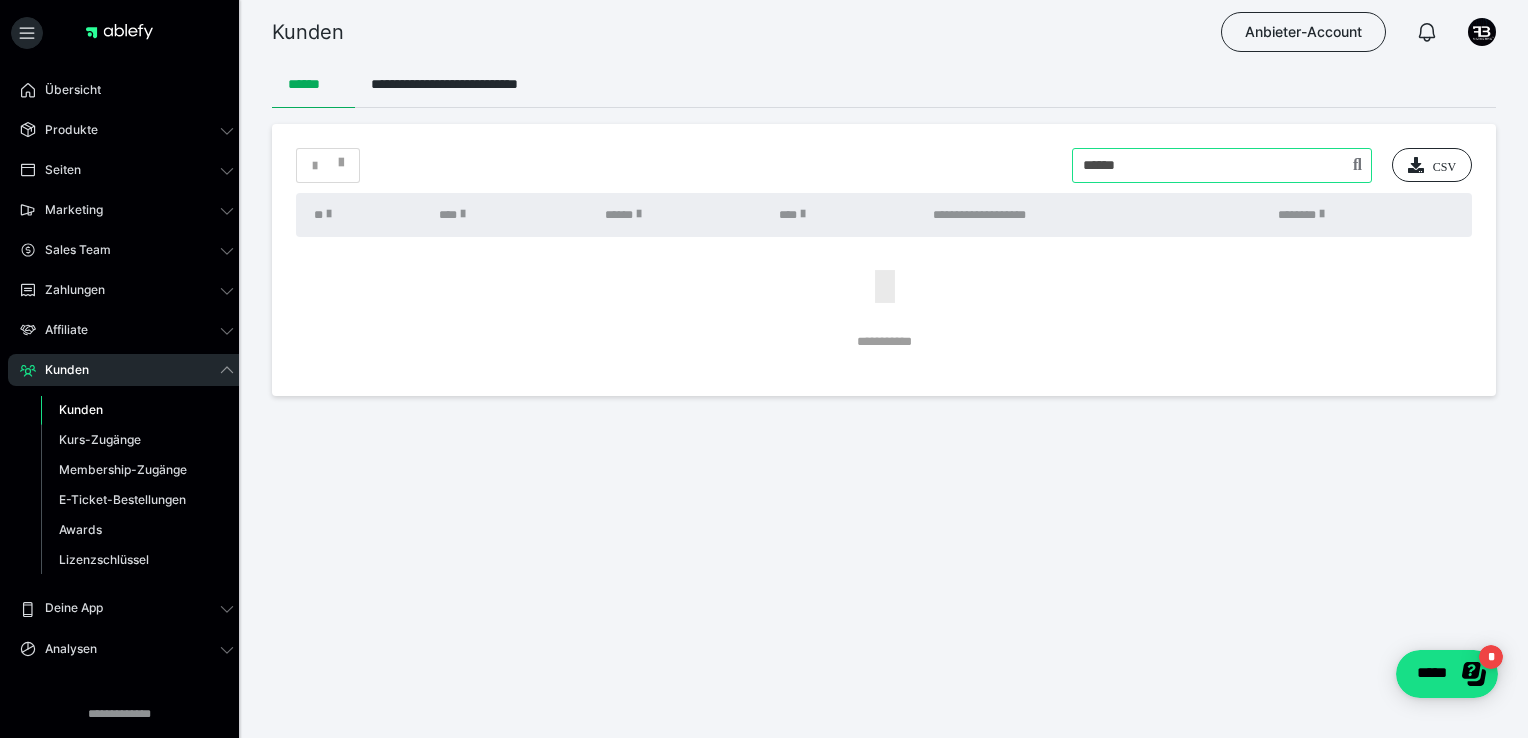 click on "* CSV" at bounding box center [884, 165] 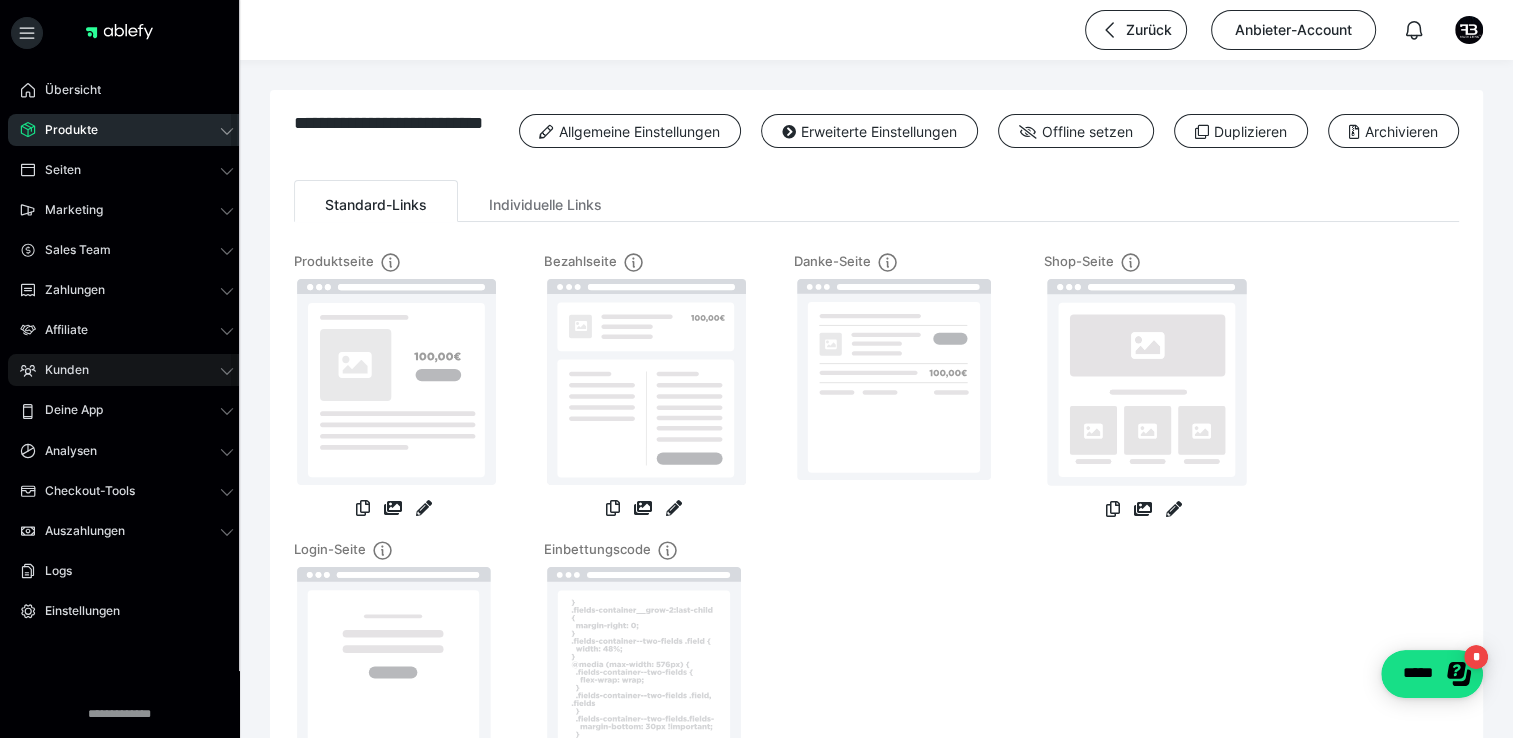 click on "Kunden" at bounding box center (127, 370) 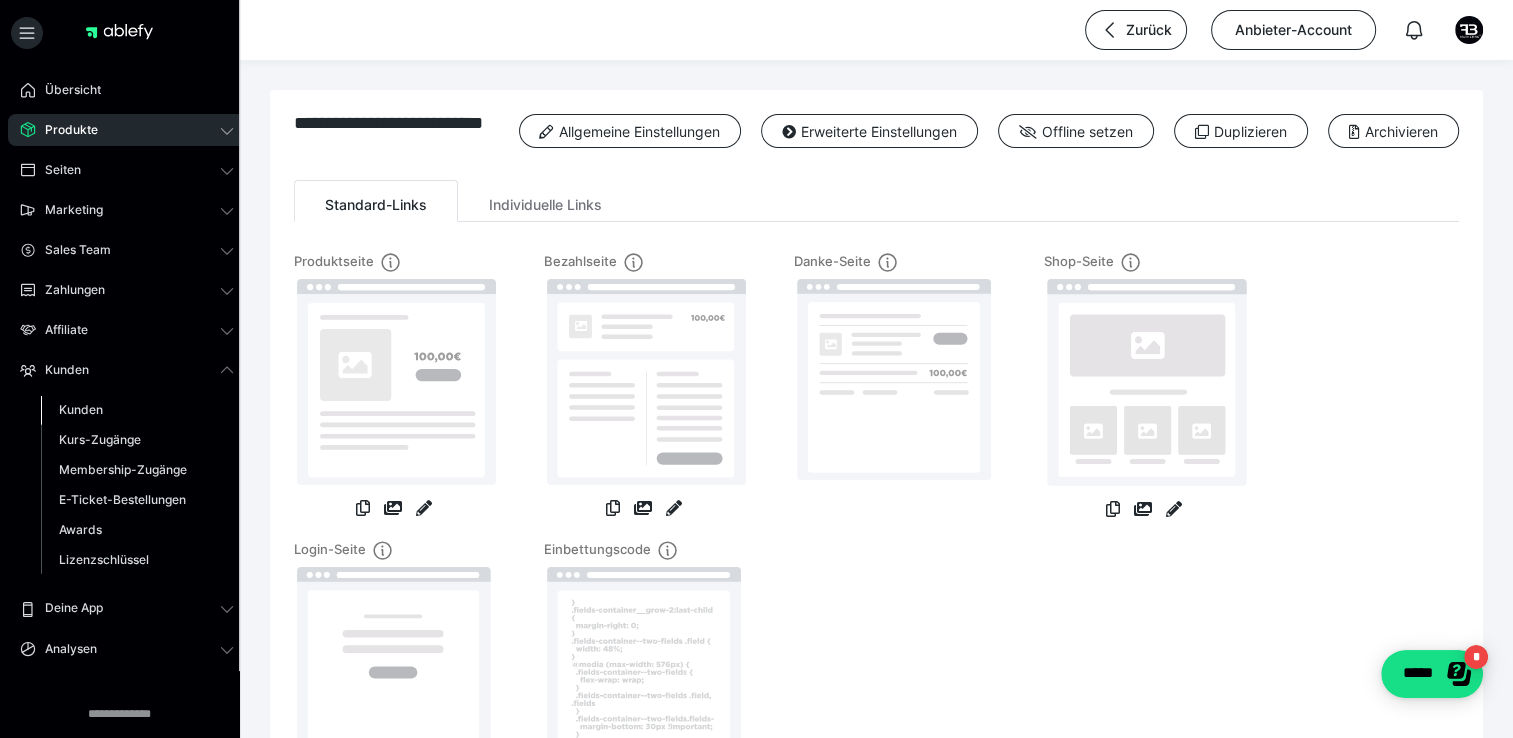 click on "Kunden" at bounding box center (137, 410) 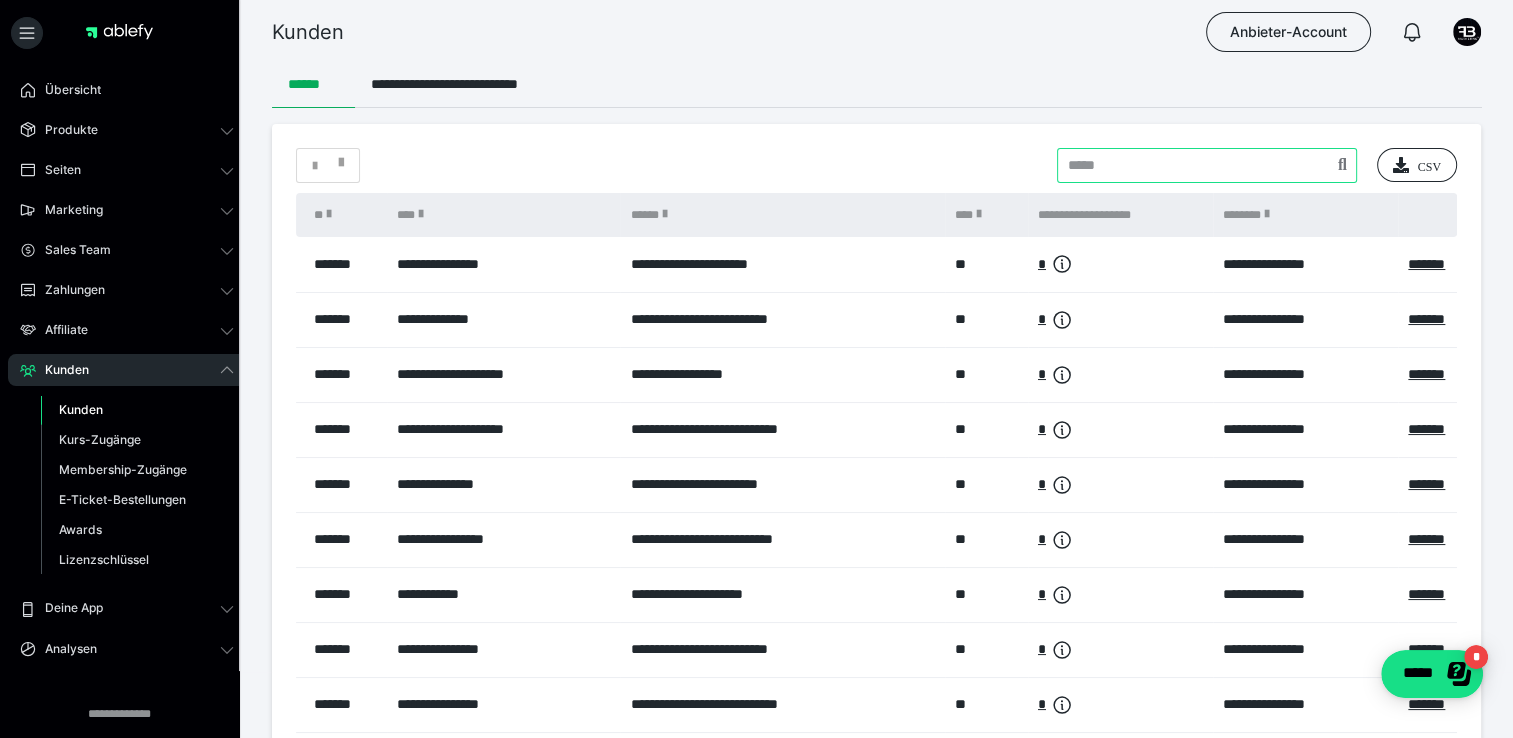 click at bounding box center [1207, 165] 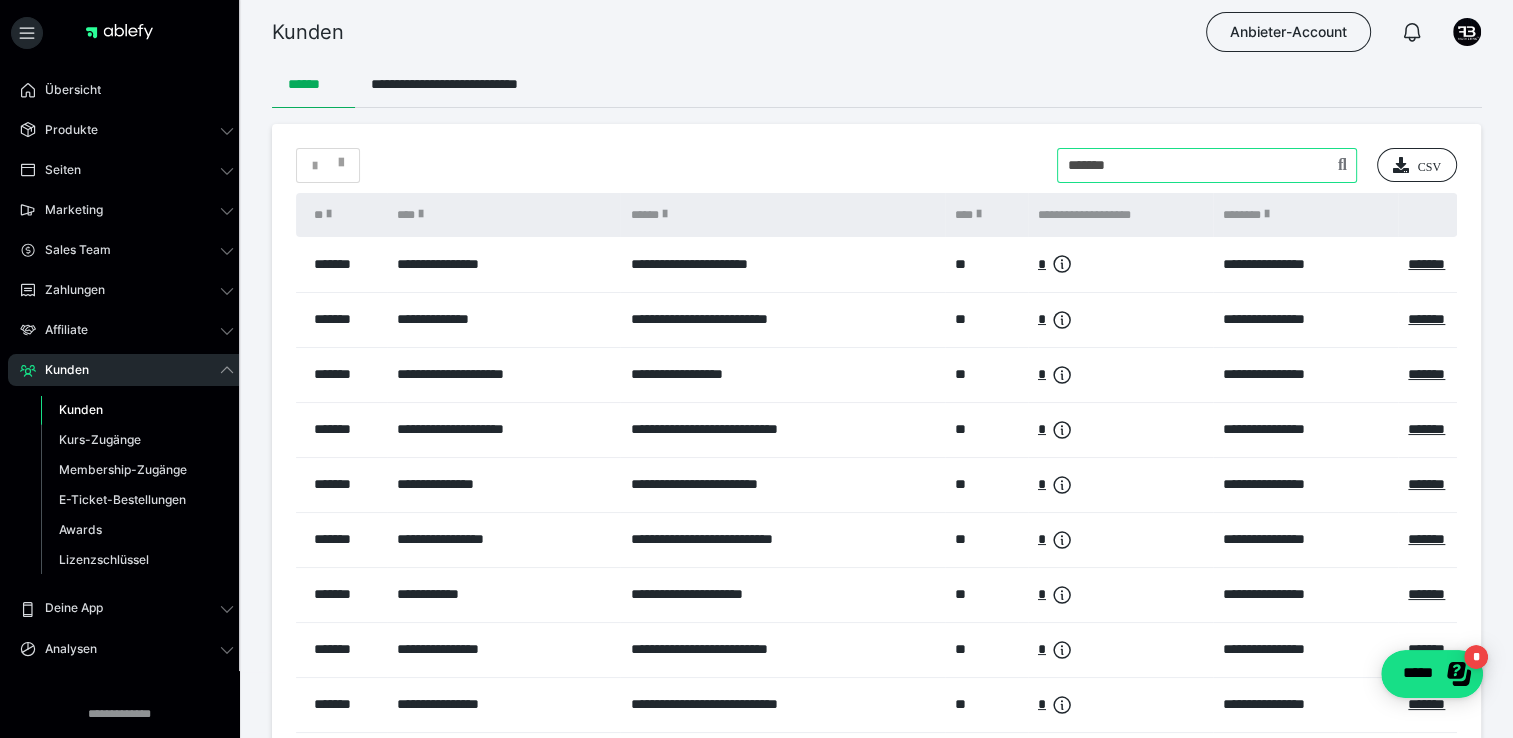 type on "*******" 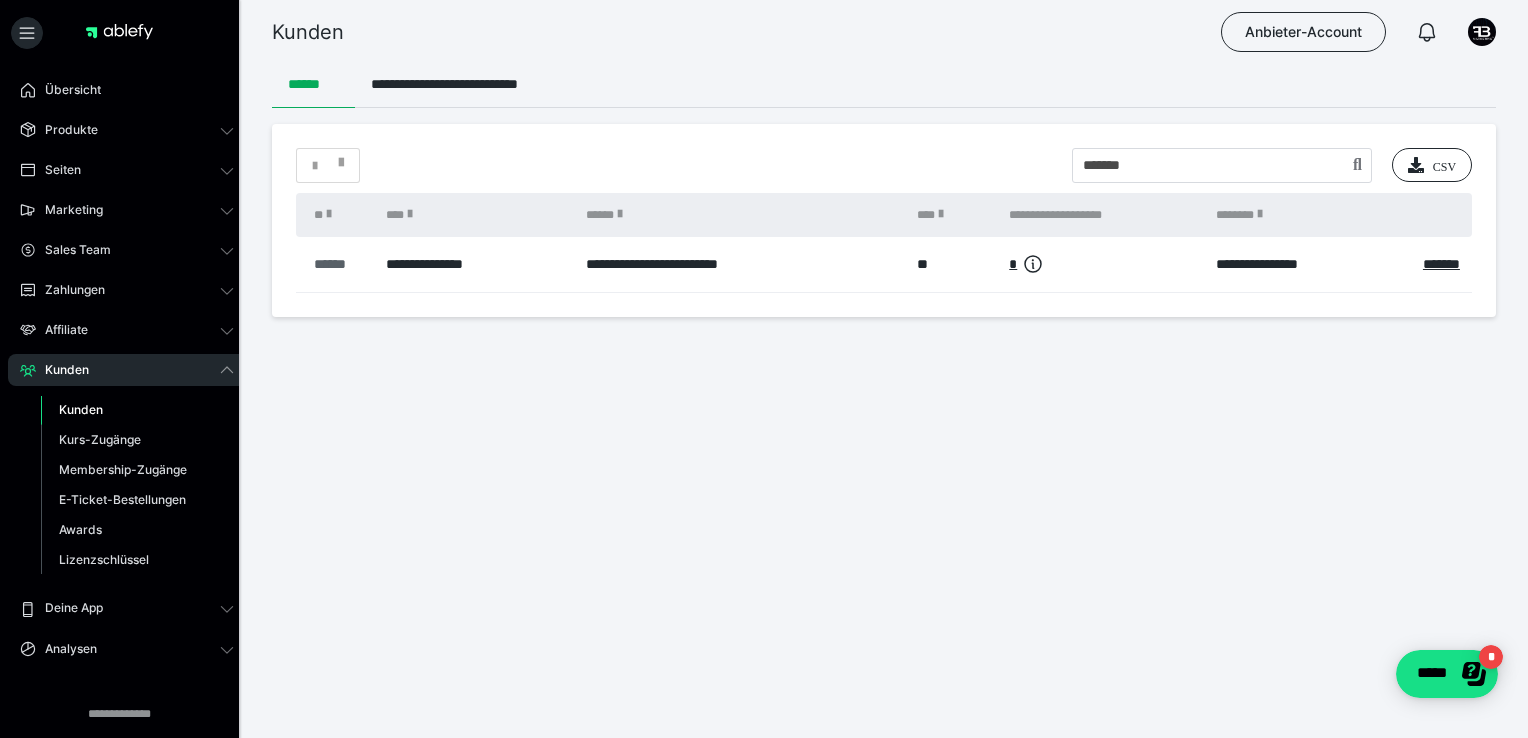 click on "******" at bounding box center [340, 264] 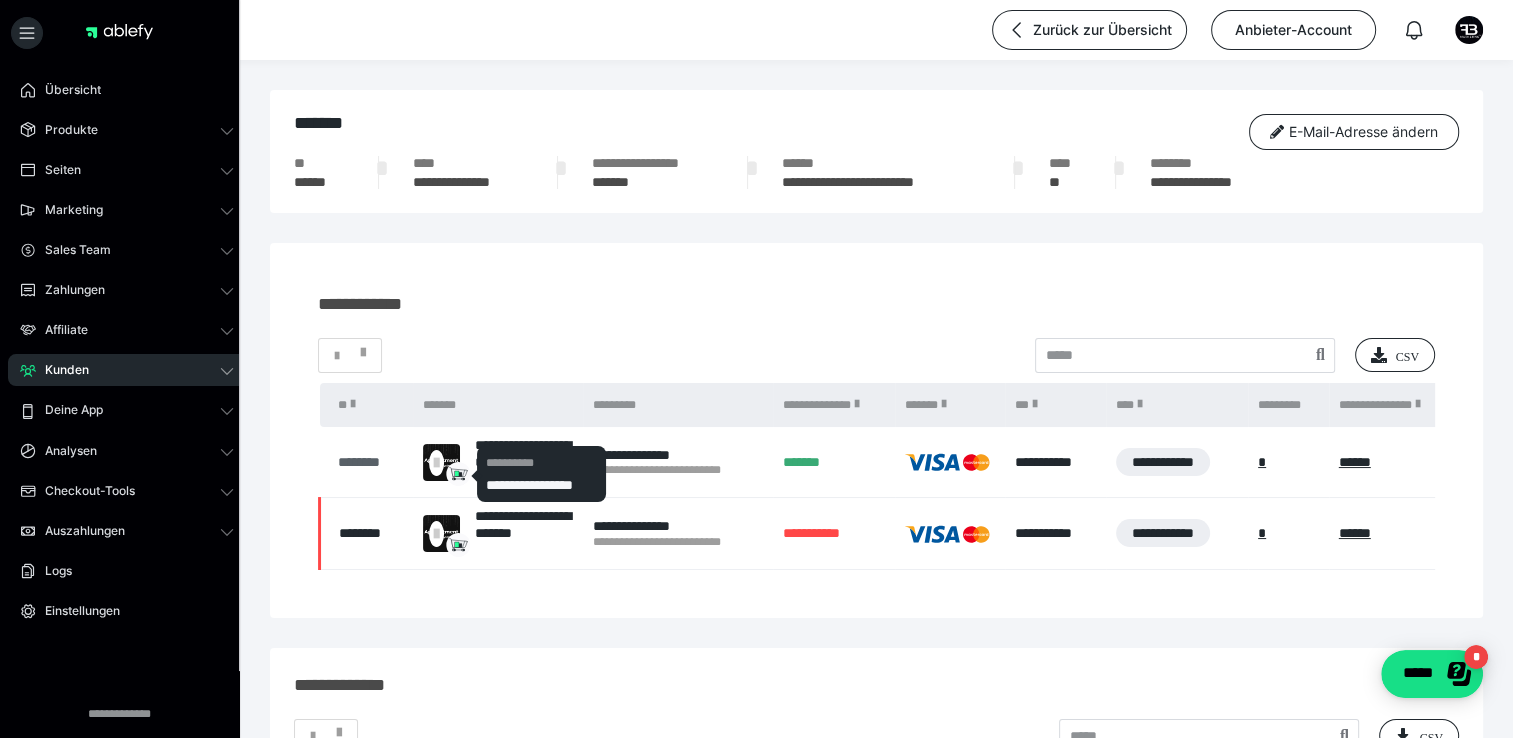 click on "********" at bounding box center [370, 462] 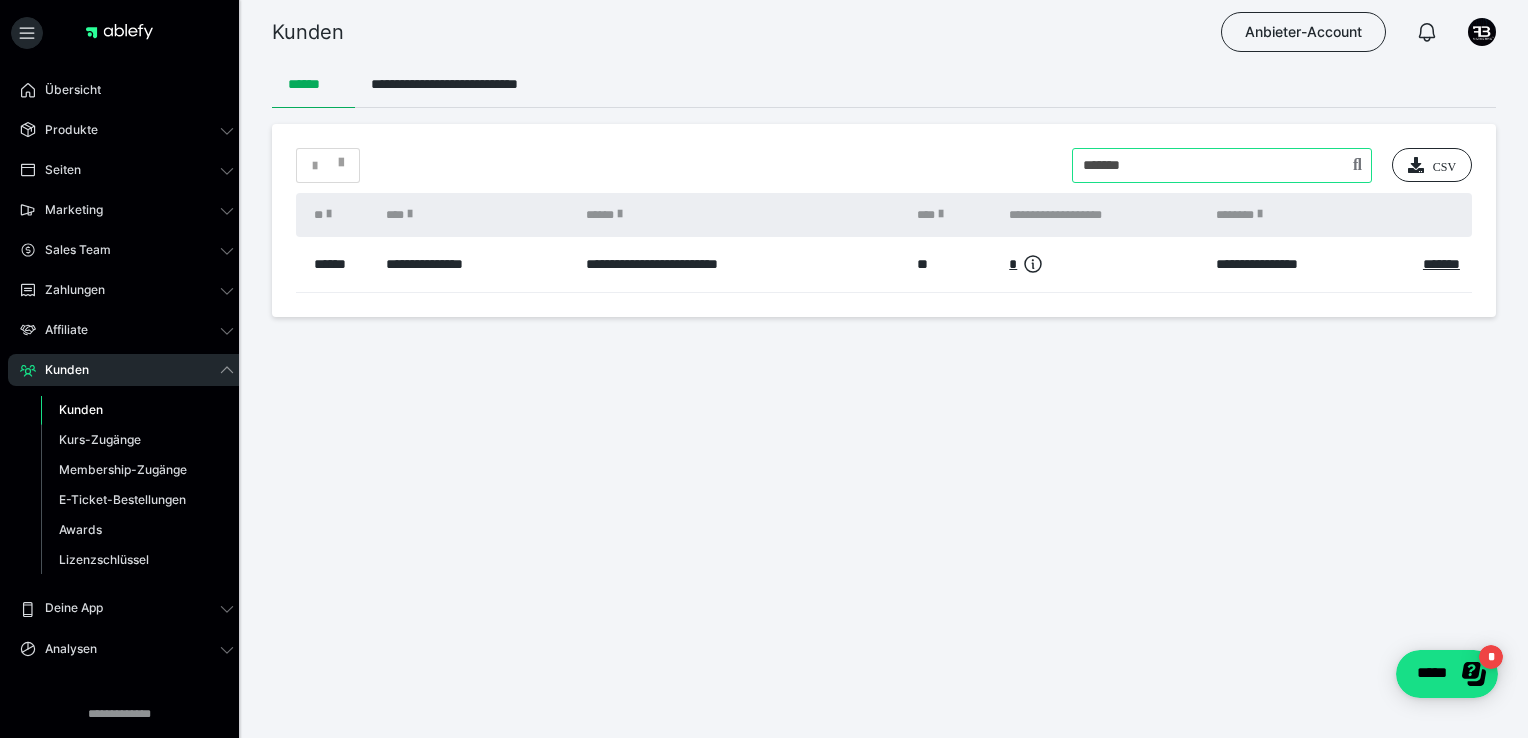 drag, startPoint x: 1156, startPoint y: 180, endPoint x: 1041, endPoint y: 179, distance: 115.00435 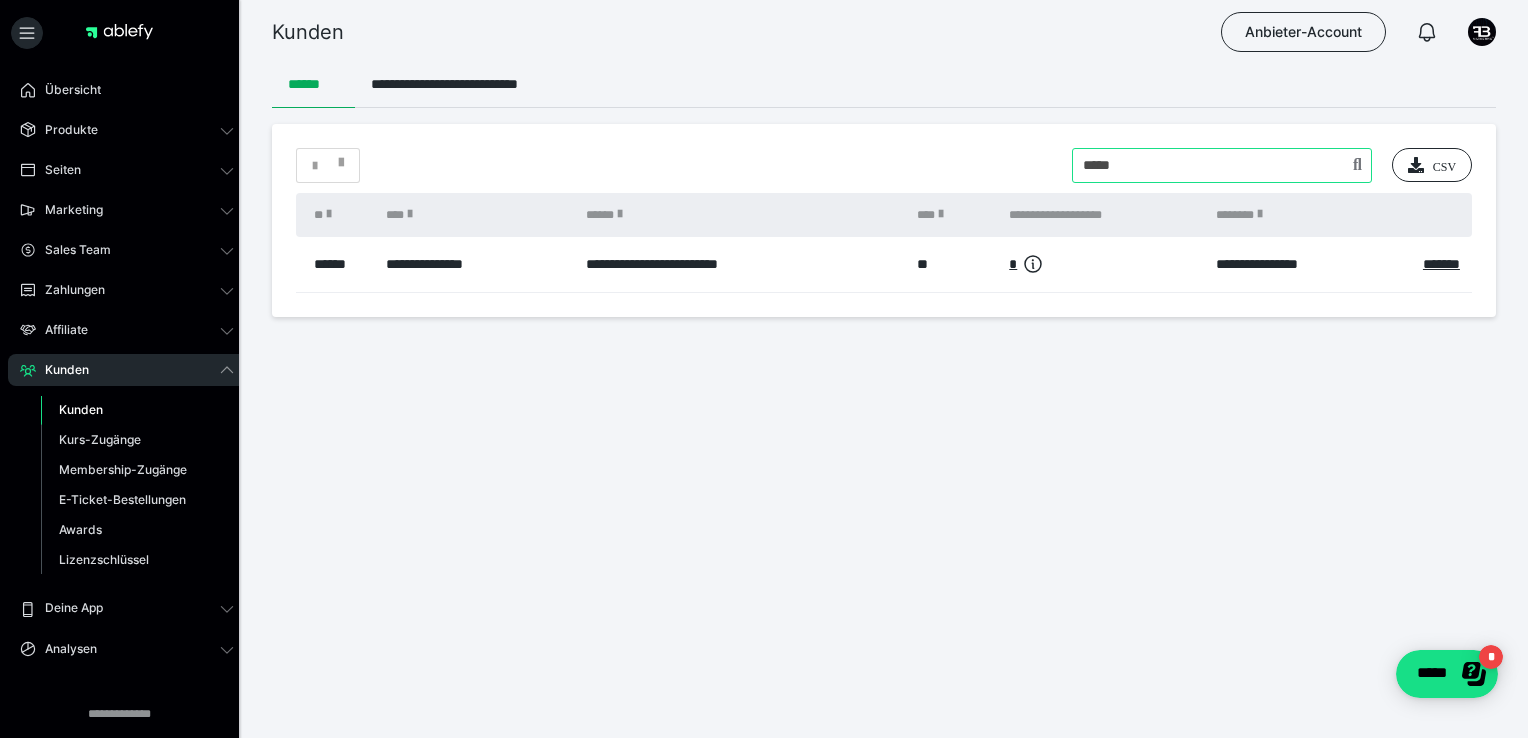 type on "*****" 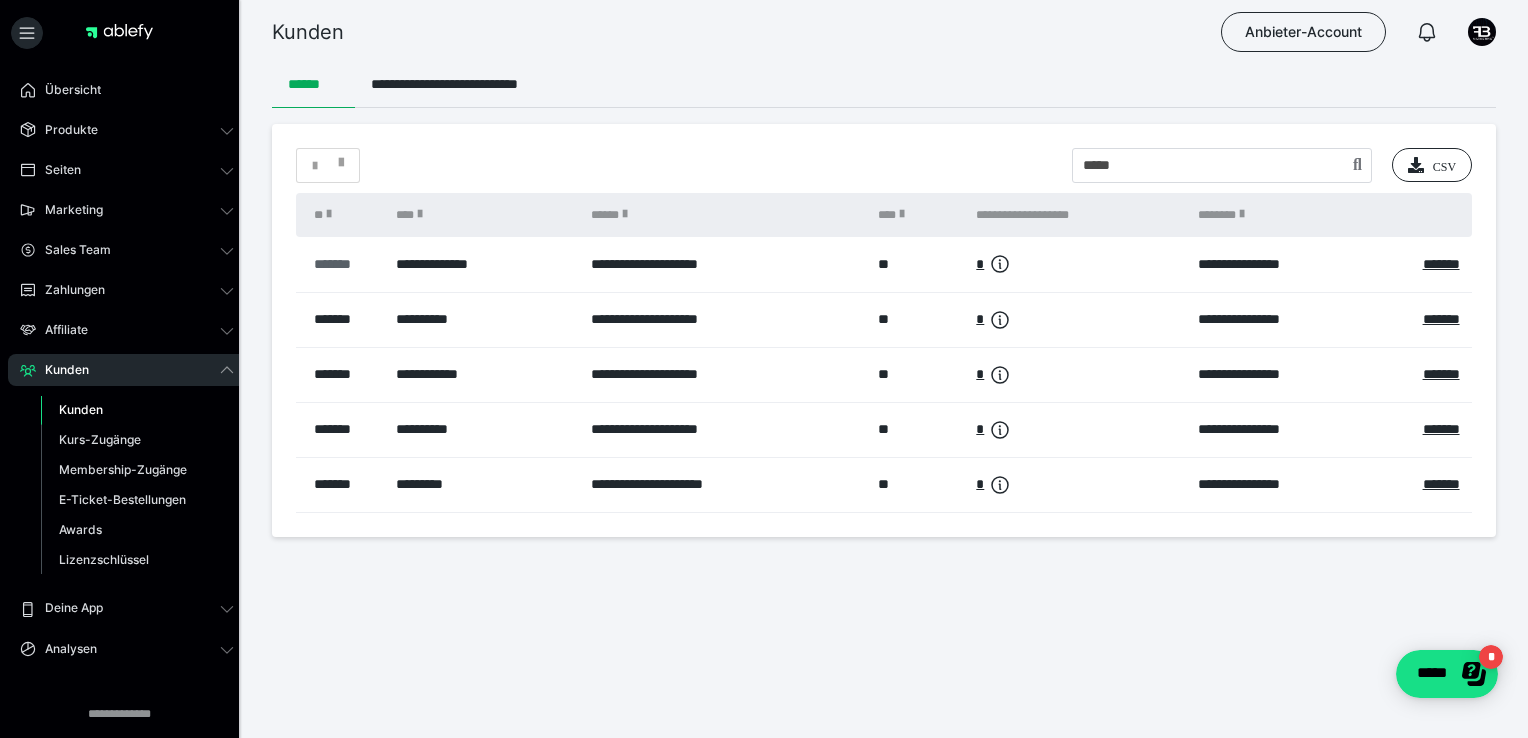 click on "*******" at bounding box center [345, 264] 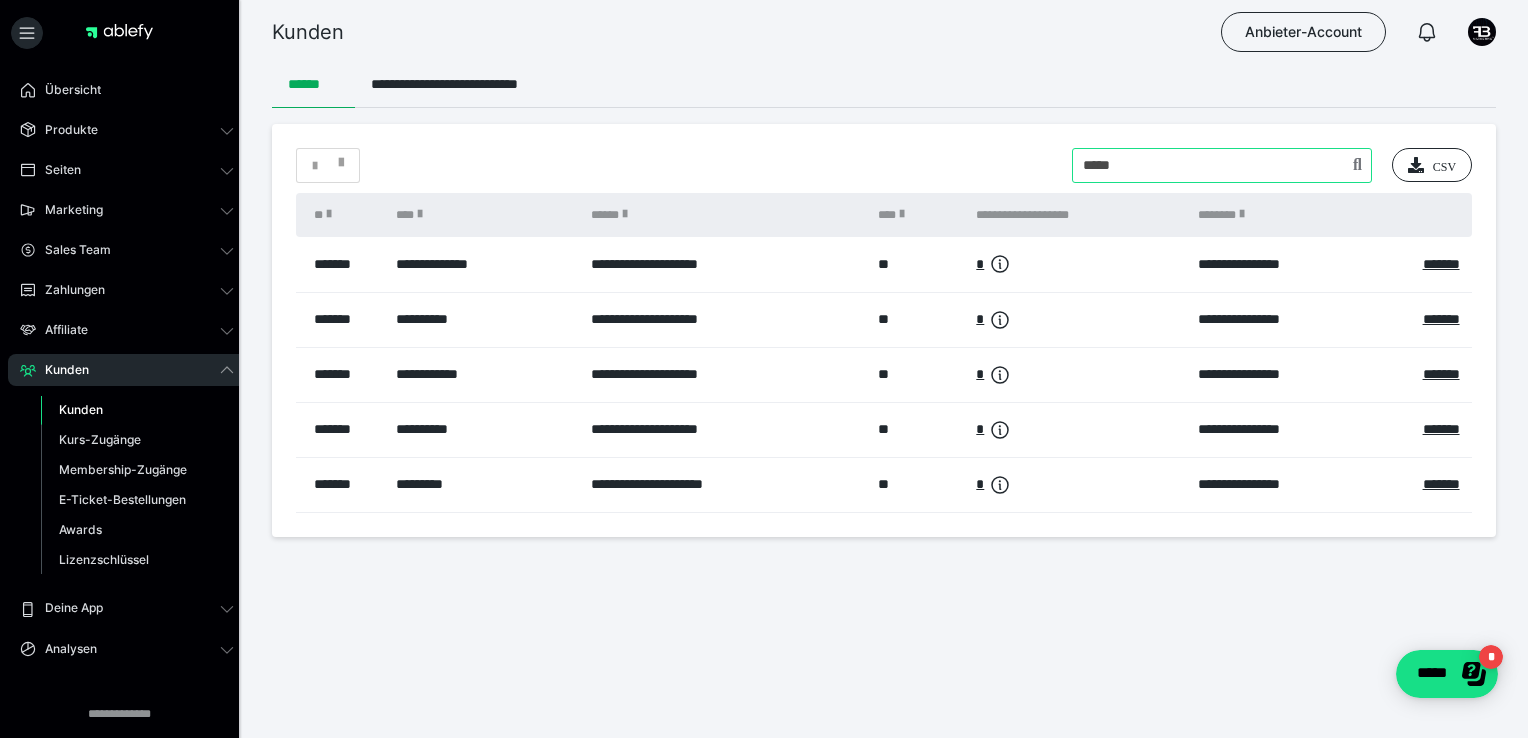 drag, startPoint x: 1147, startPoint y: 192, endPoint x: 1056, endPoint y: 190, distance: 91.02197 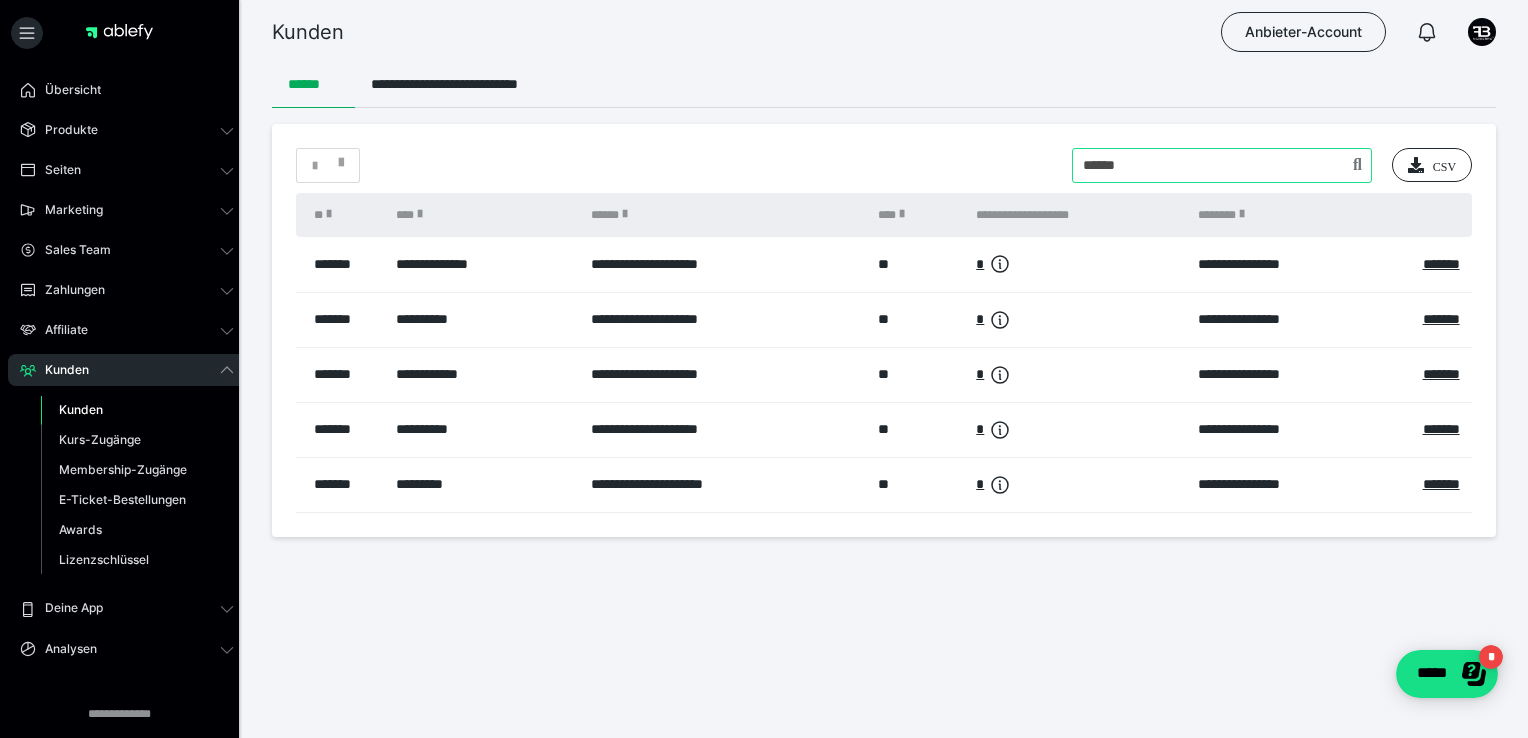 type on "******" 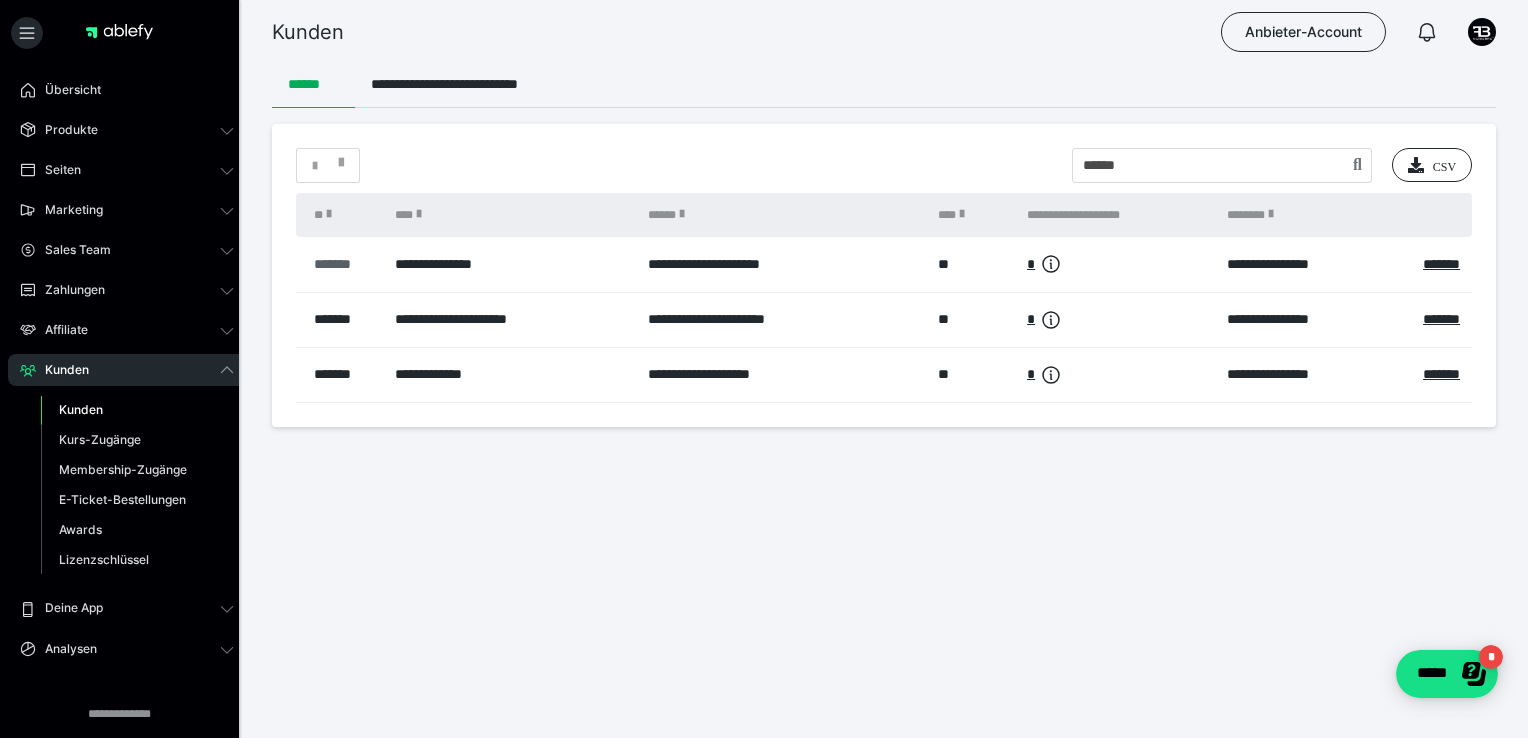 click on "*******" at bounding box center (344, 264) 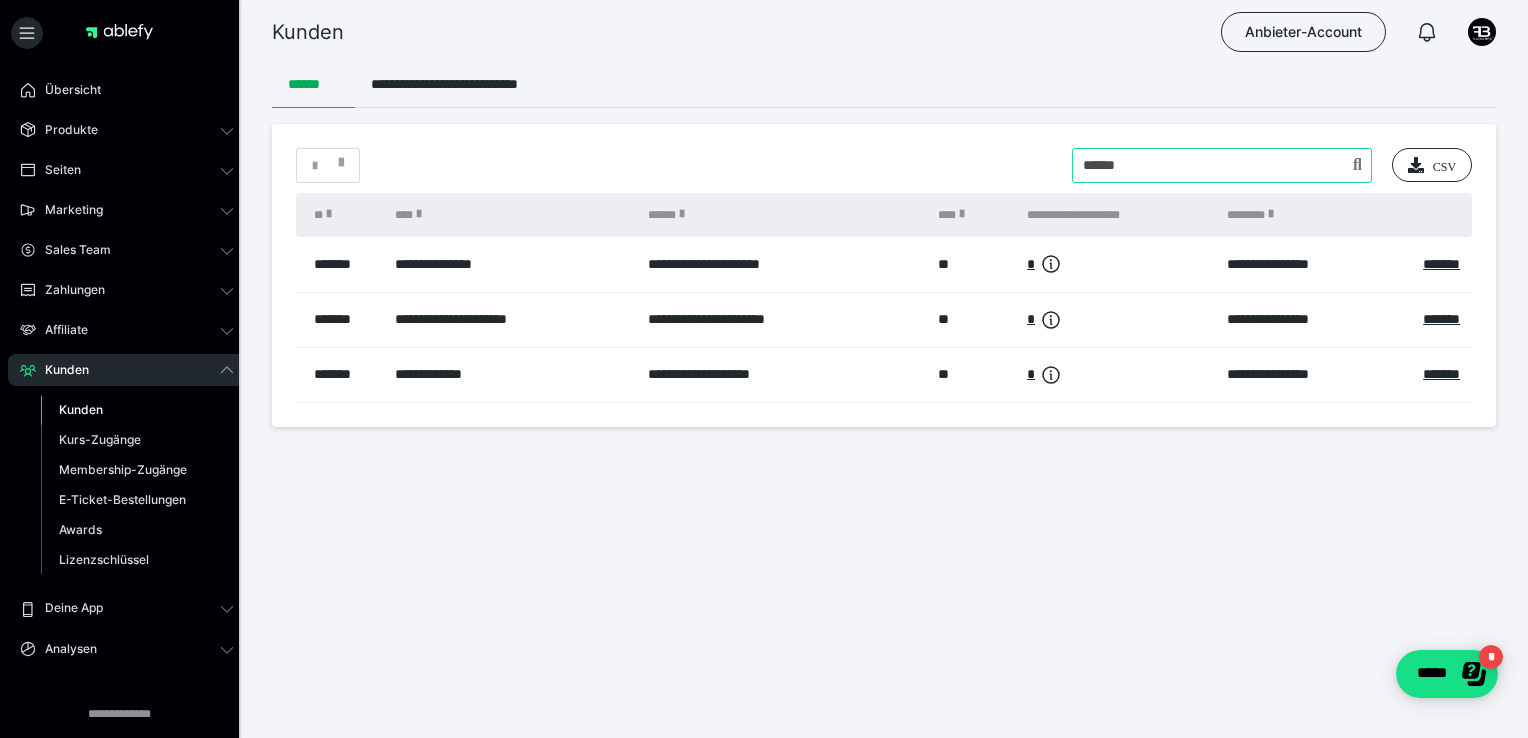 drag, startPoint x: 1150, startPoint y: 177, endPoint x: 1038, endPoint y: 194, distance: 113.28283 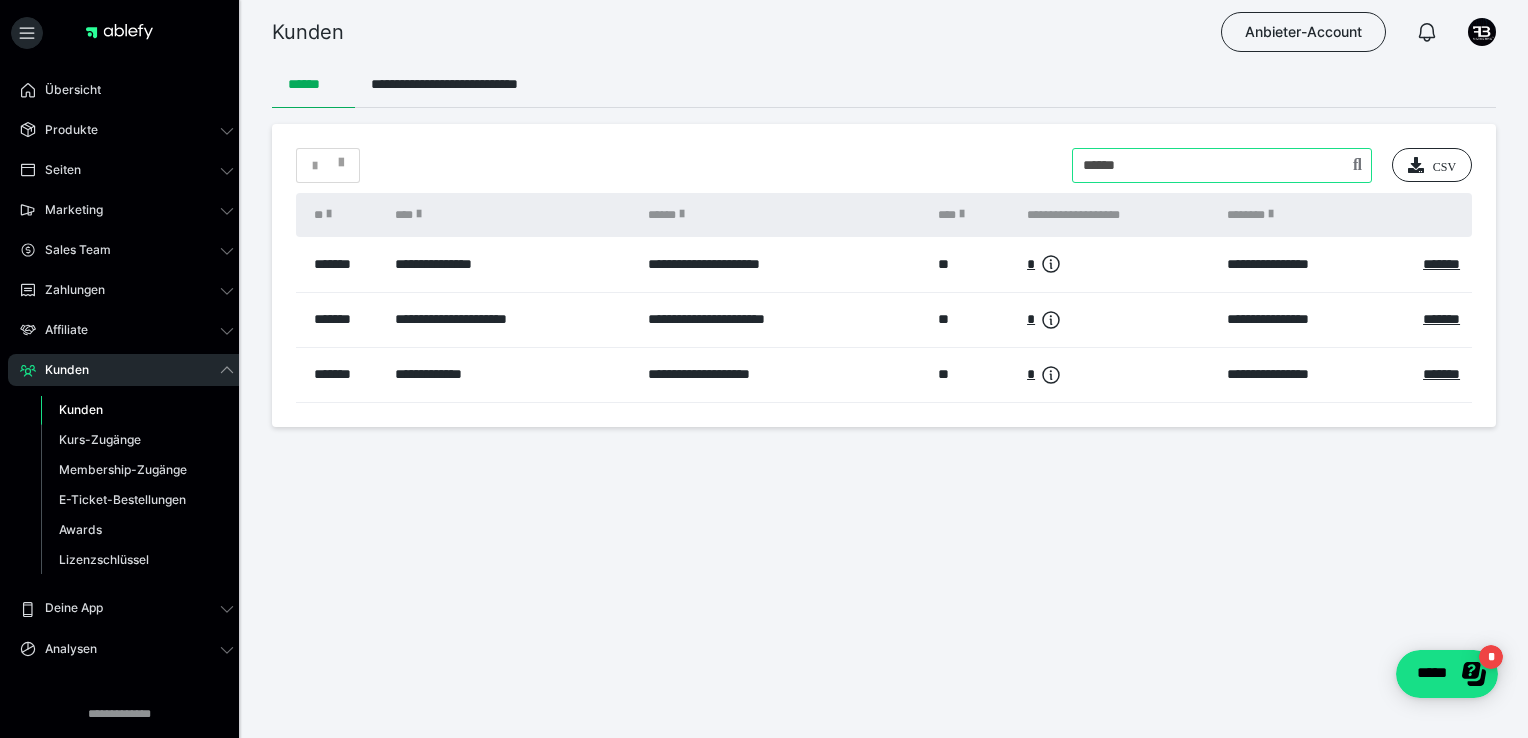 click on "* CSV" at bounding box center (884, 165) 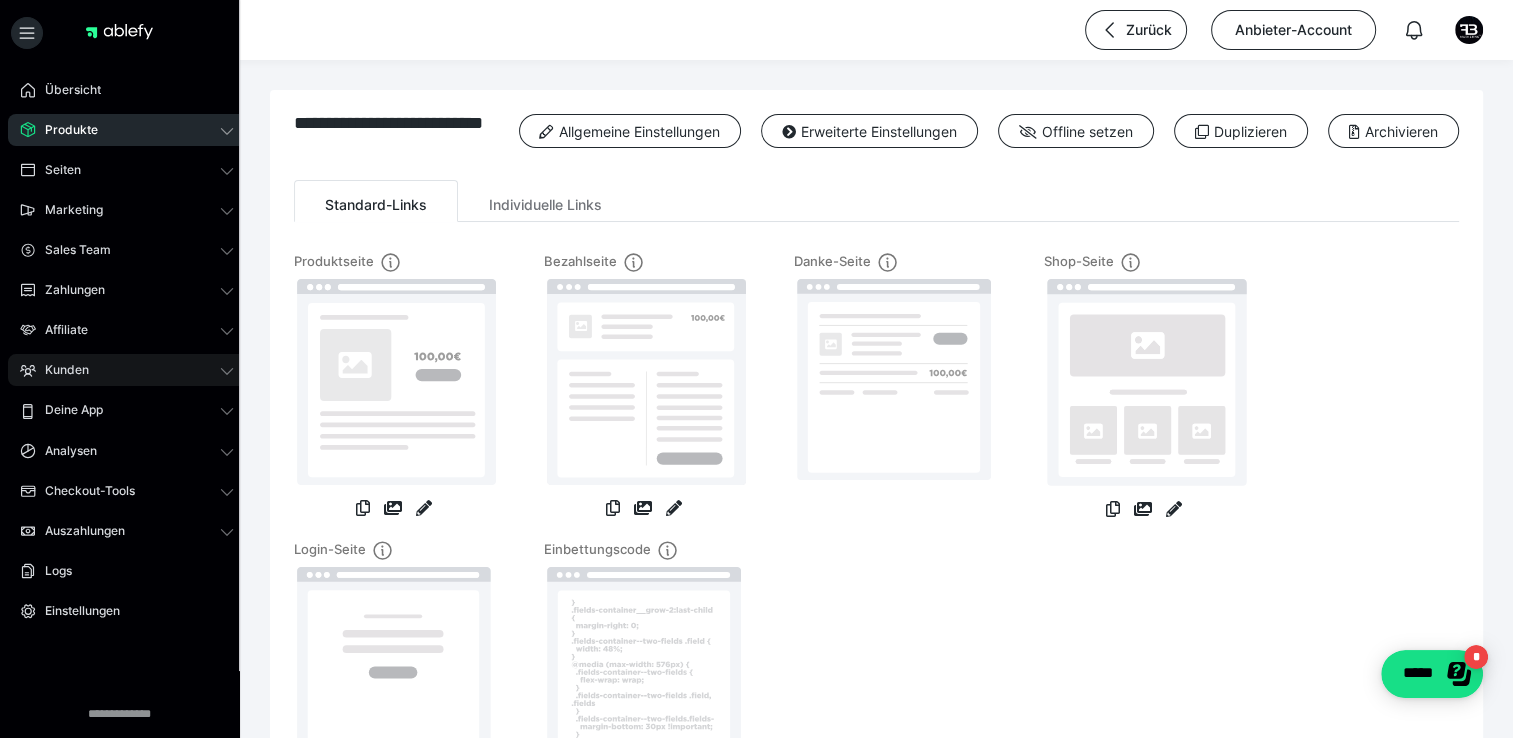 click on "Kunden" at bounding box center (127, 370) 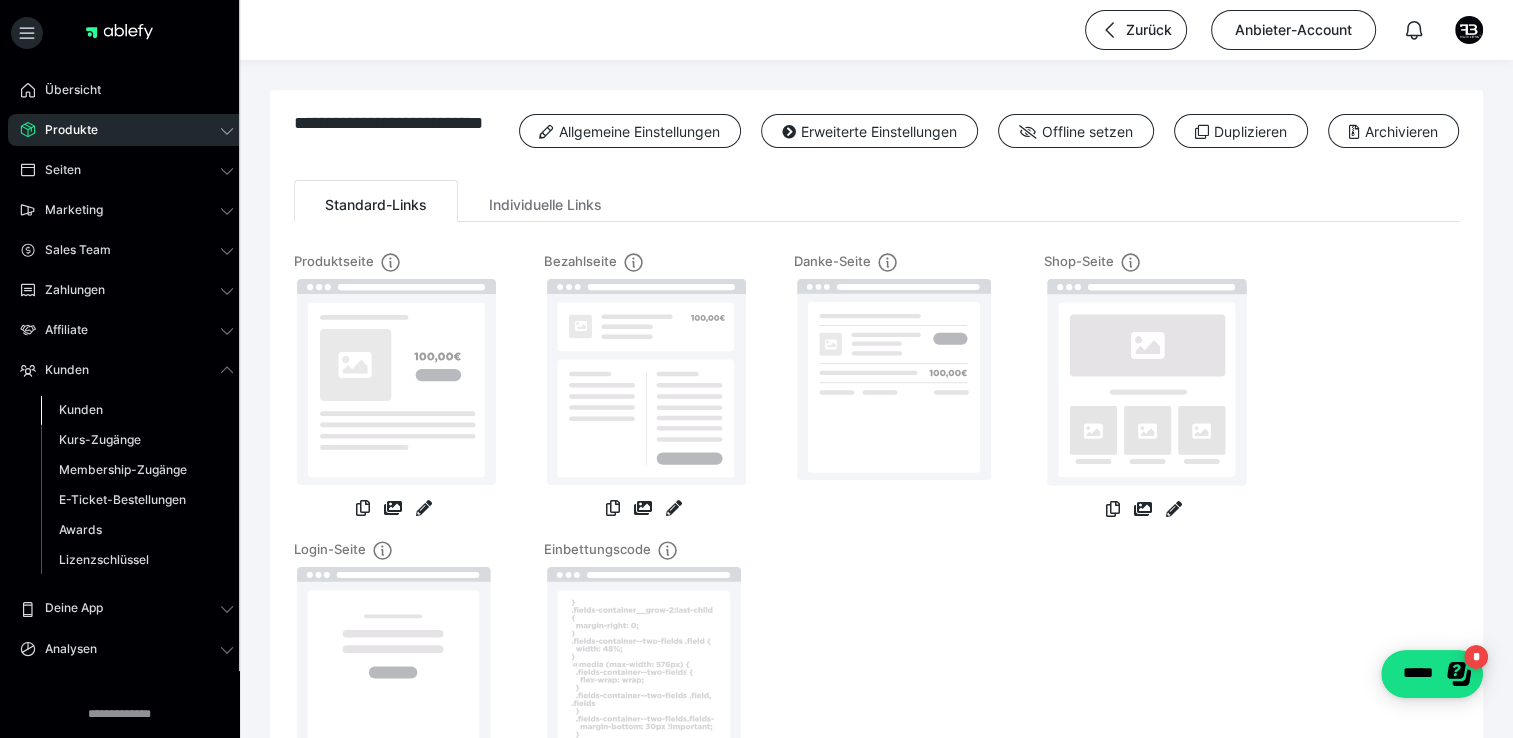 click on "Kunden" at bounding box center [81, 409] 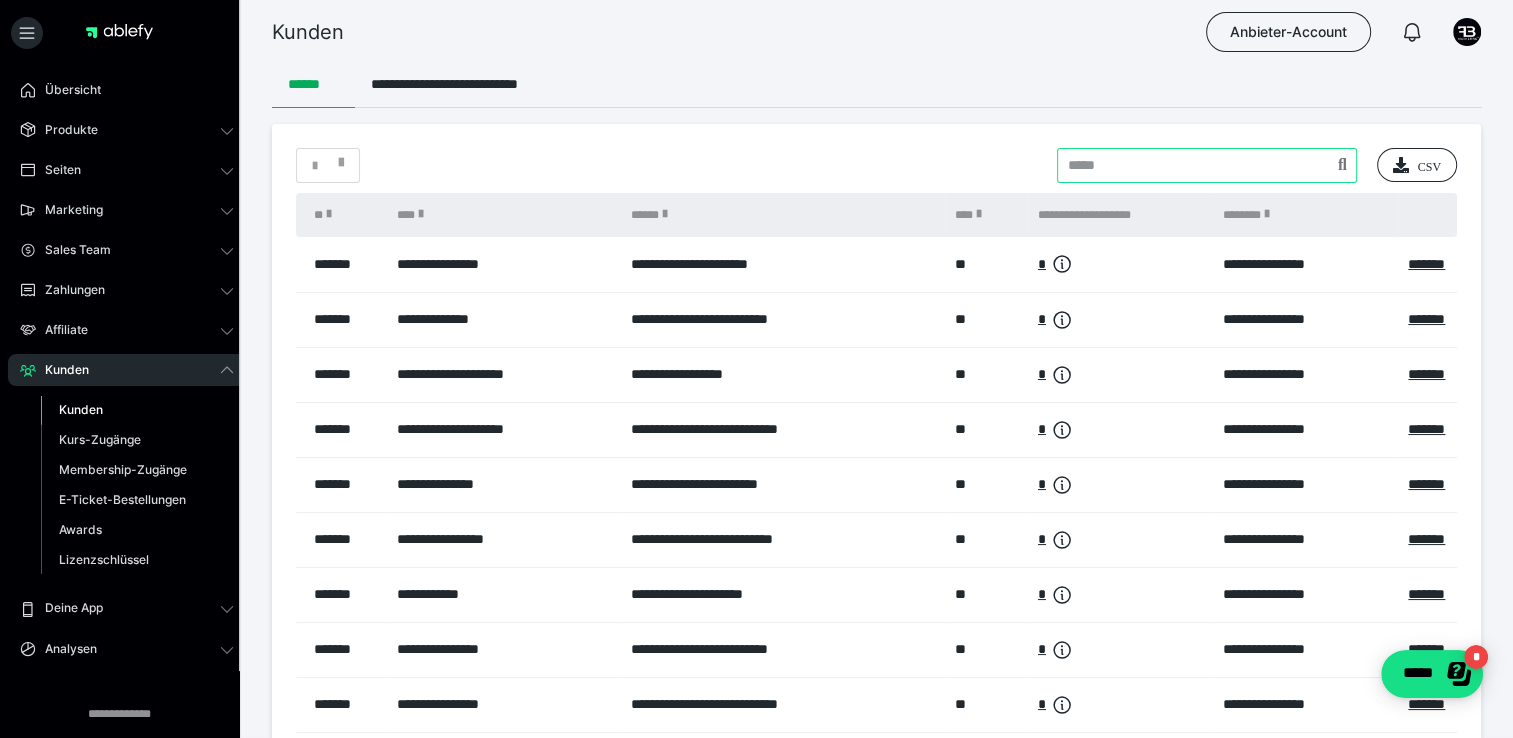 click at bounding box center [1207, 165] 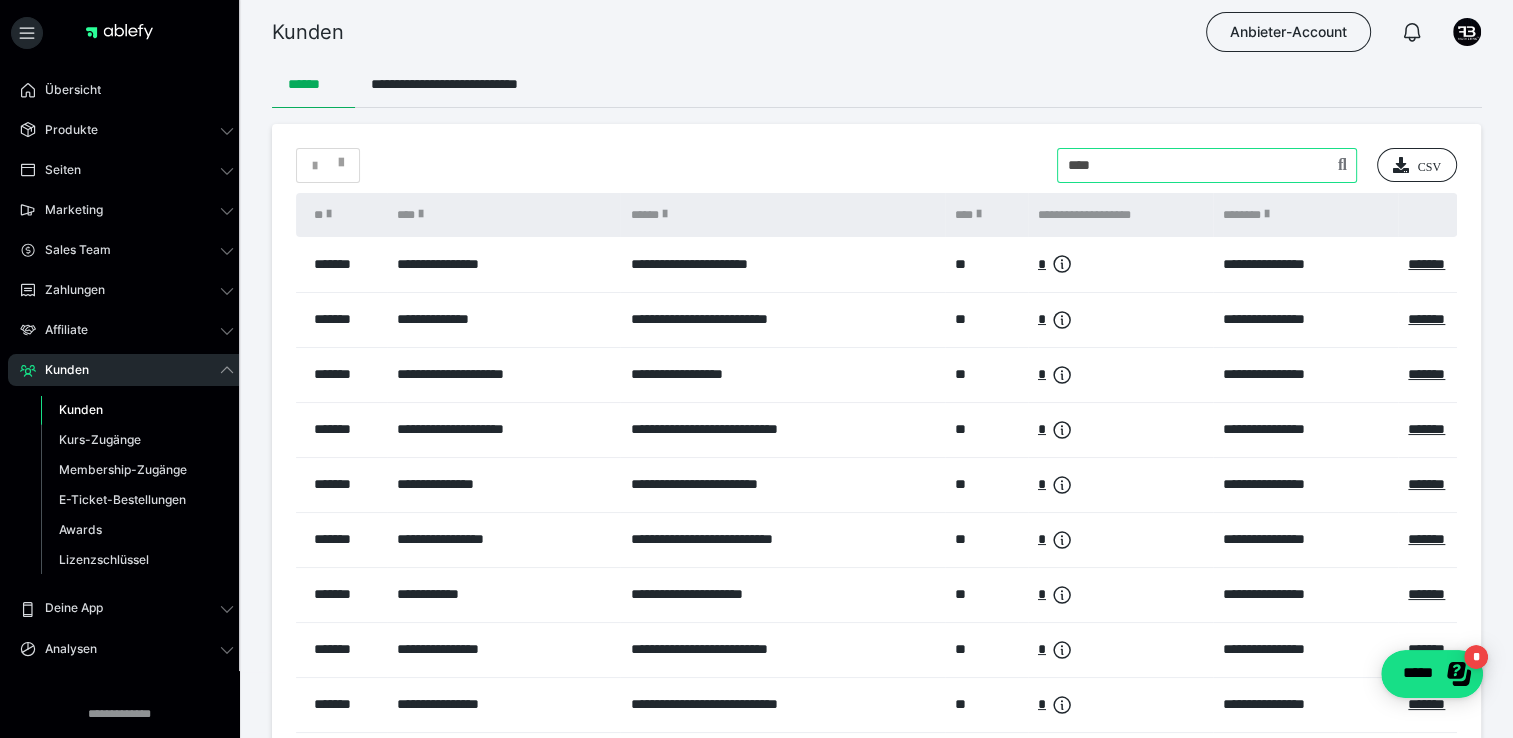type on "****" 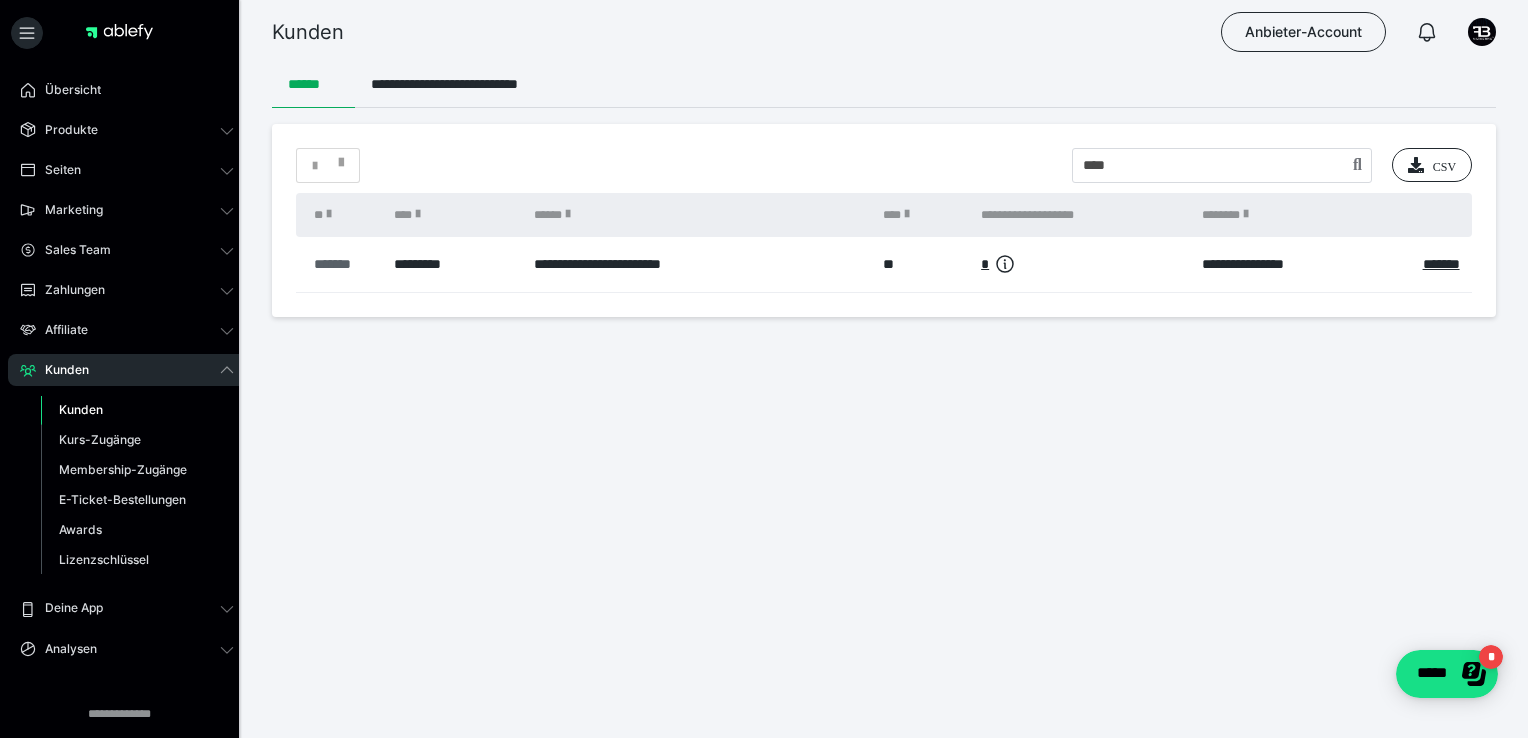 click on "*******" at bounding box center [344, 264] 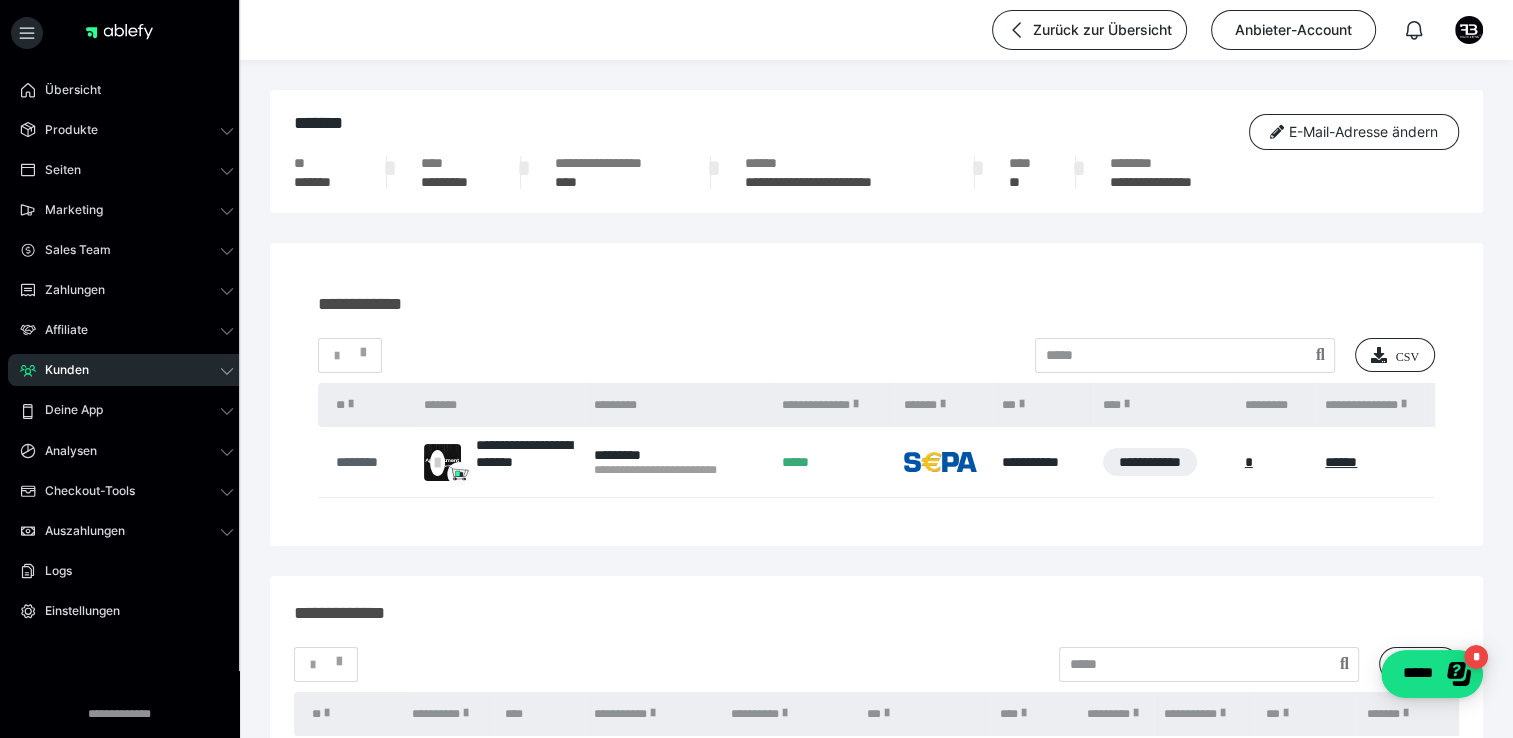 click on "********" at bounding box center (370, 462) 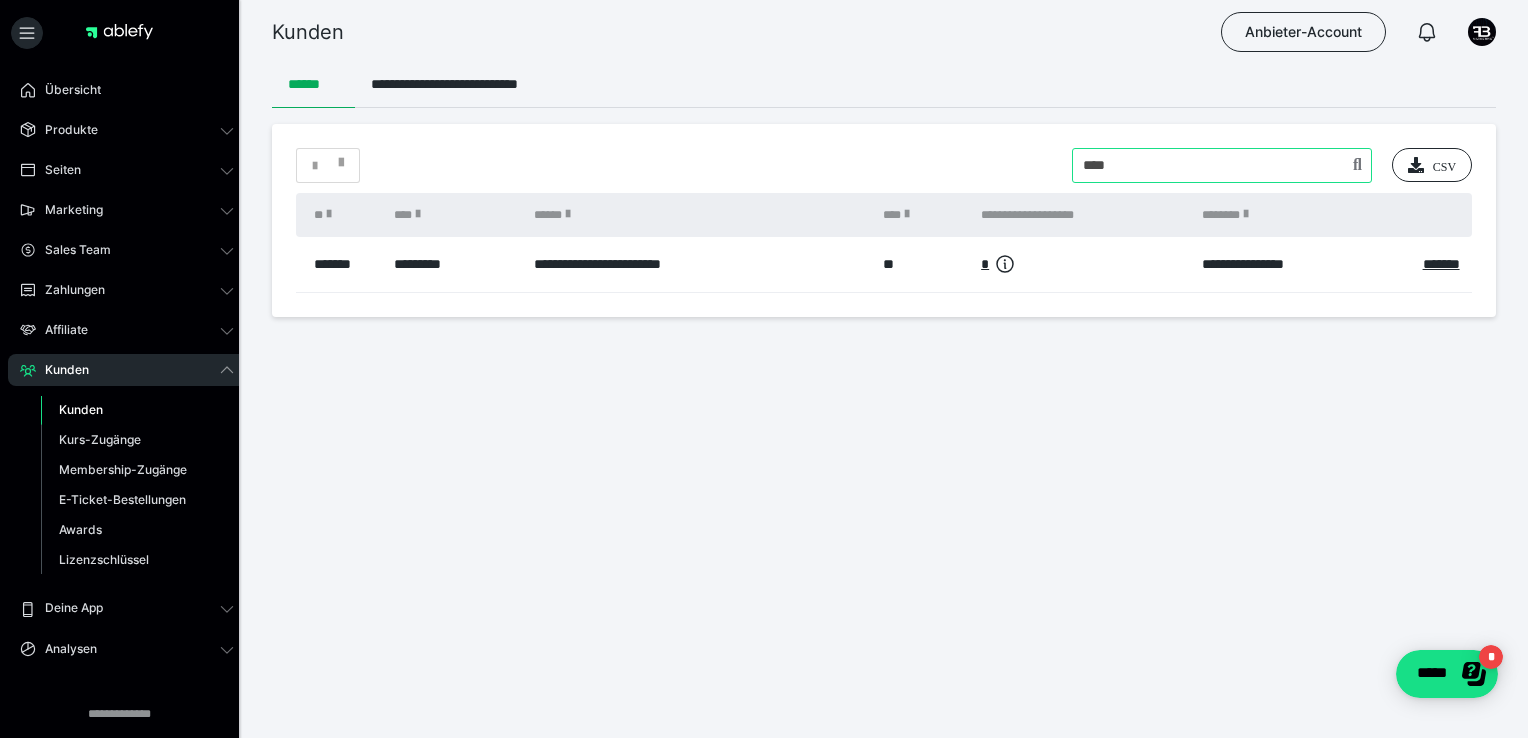 drag, startPoint x: 1133, startPoint y: 178, endPoint x: 1068, endPoint y: 186, distance: 65.490456 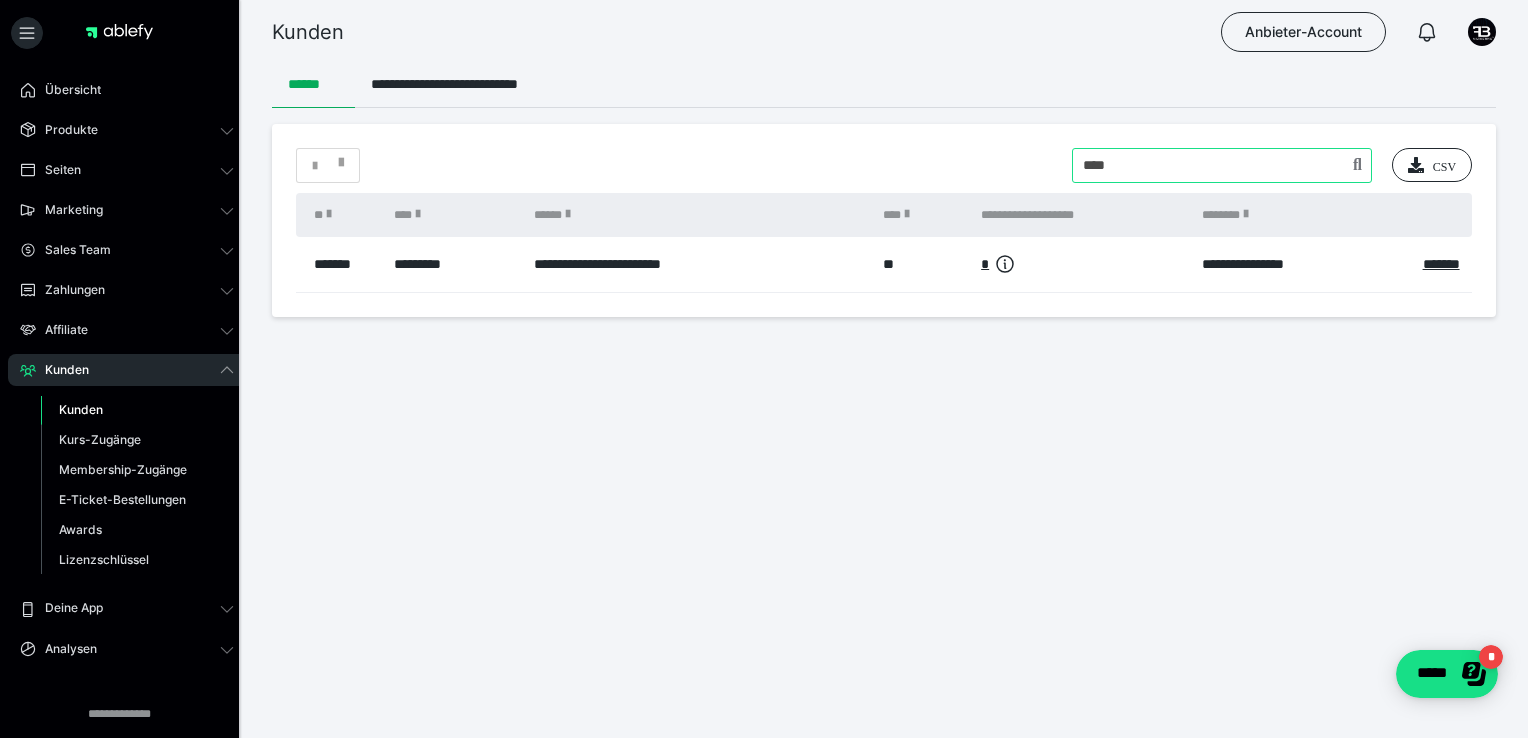 click on "* CSV" at bounding box center [884, 165] 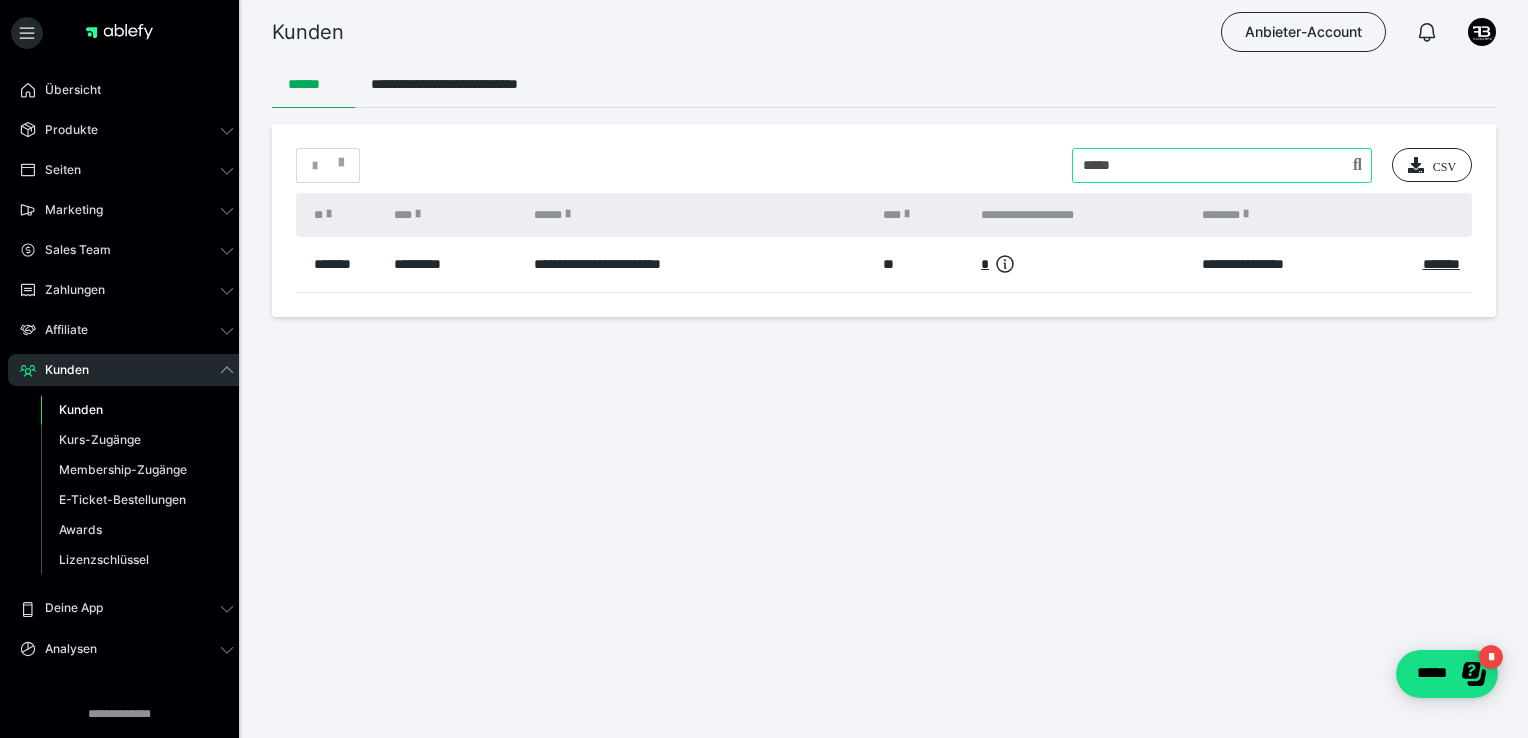 type on "*****" 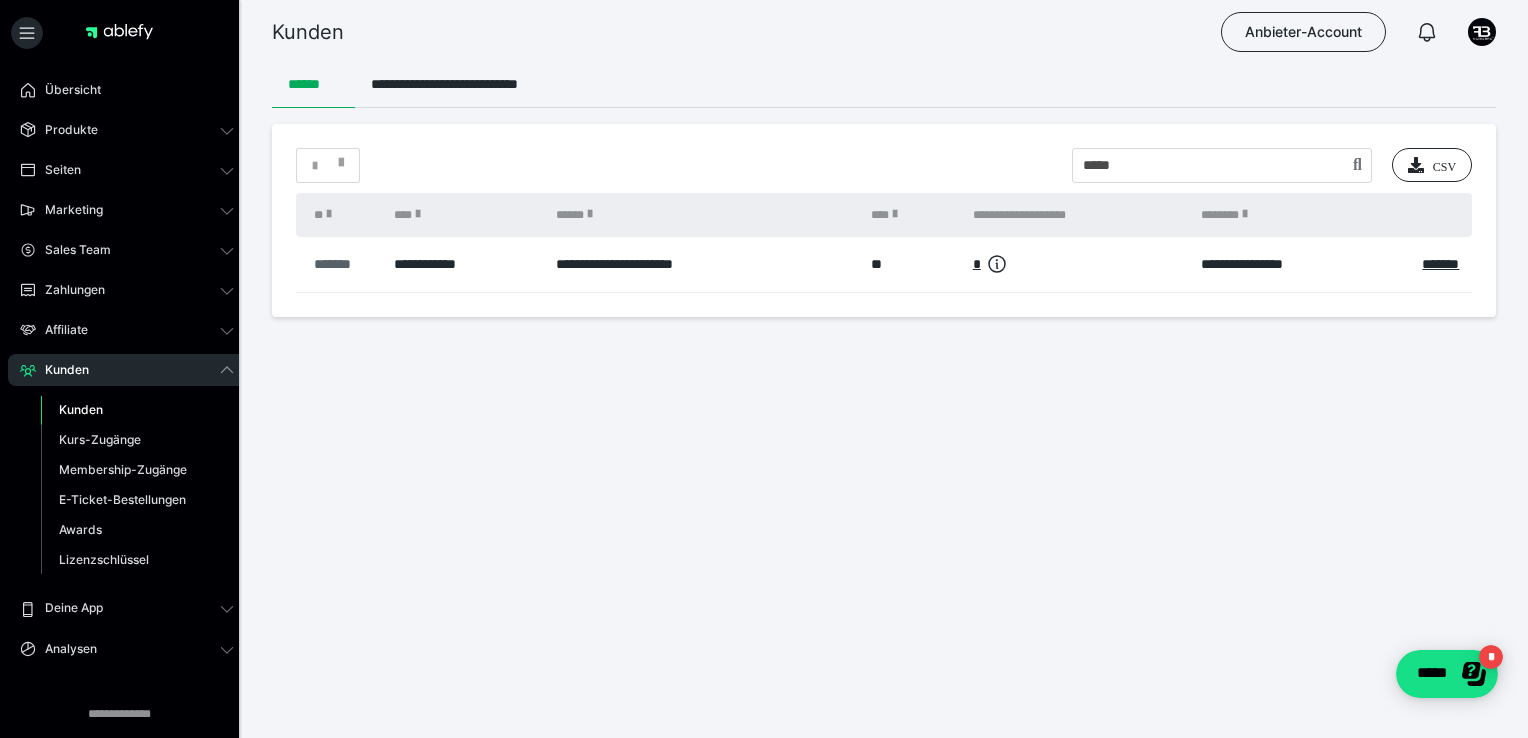 click on "*******" at bounding box center (344, 264) 